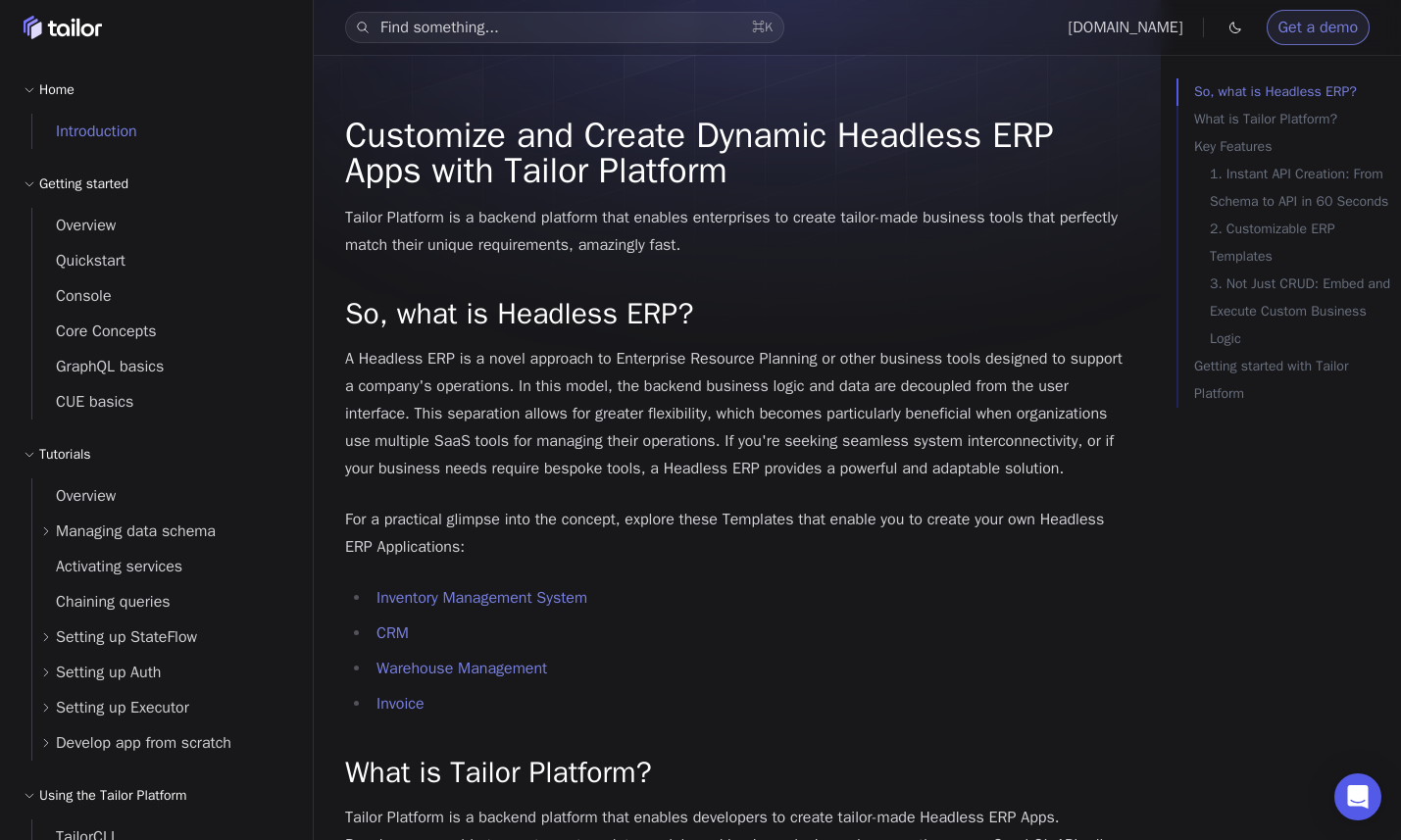 scroll, scrollTop: 0, scrollLeft: 0, axis: both 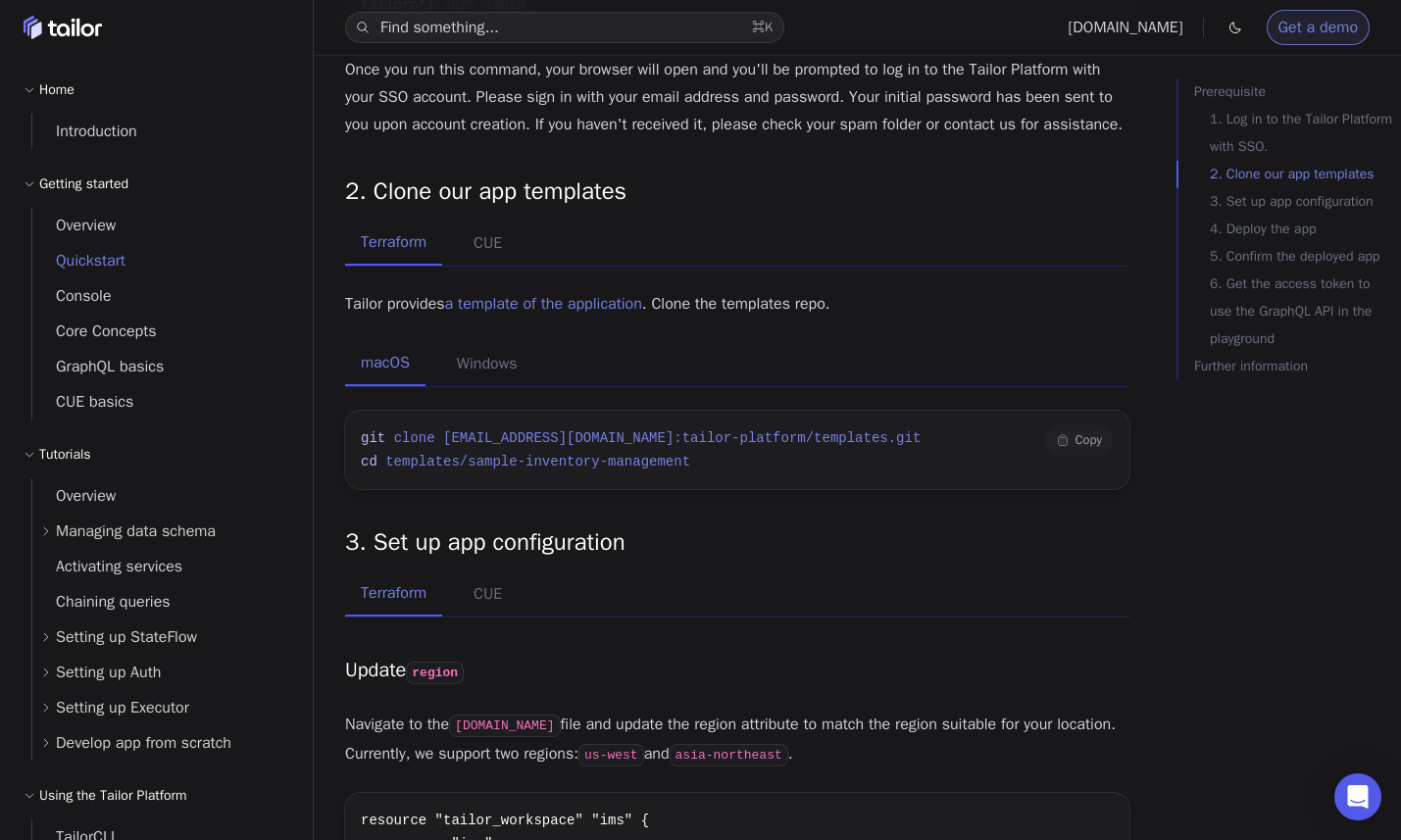 click on "[EMAIL_ADDRESS][DOMAIN_NAME]:tailor-platform/templates.git" at bounding box center (681, 438) 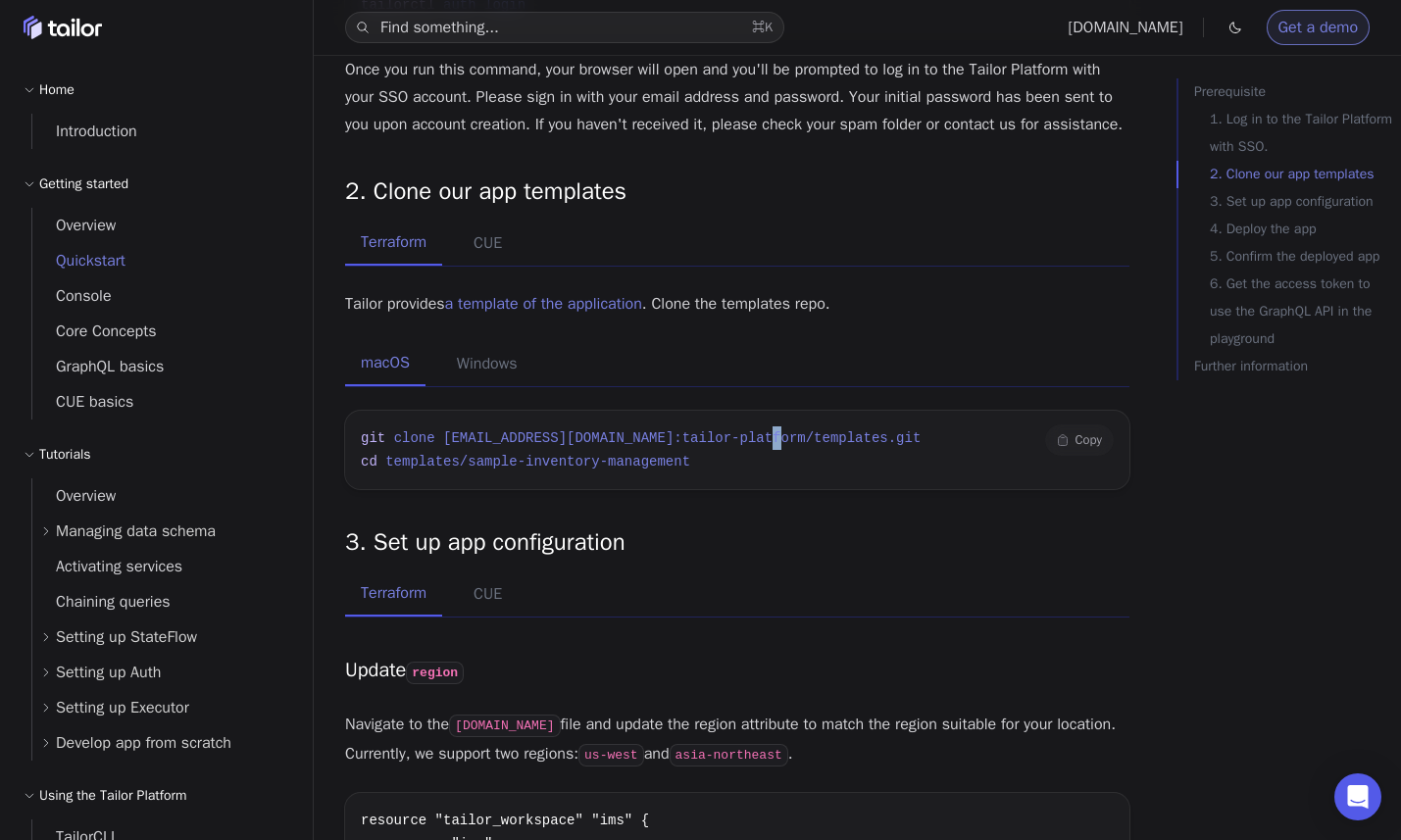 click on "[EMAIL_ADDRESS][DOMAIN_NAME]:tailor-platform/templates.git" at bounding box center [681, 438] 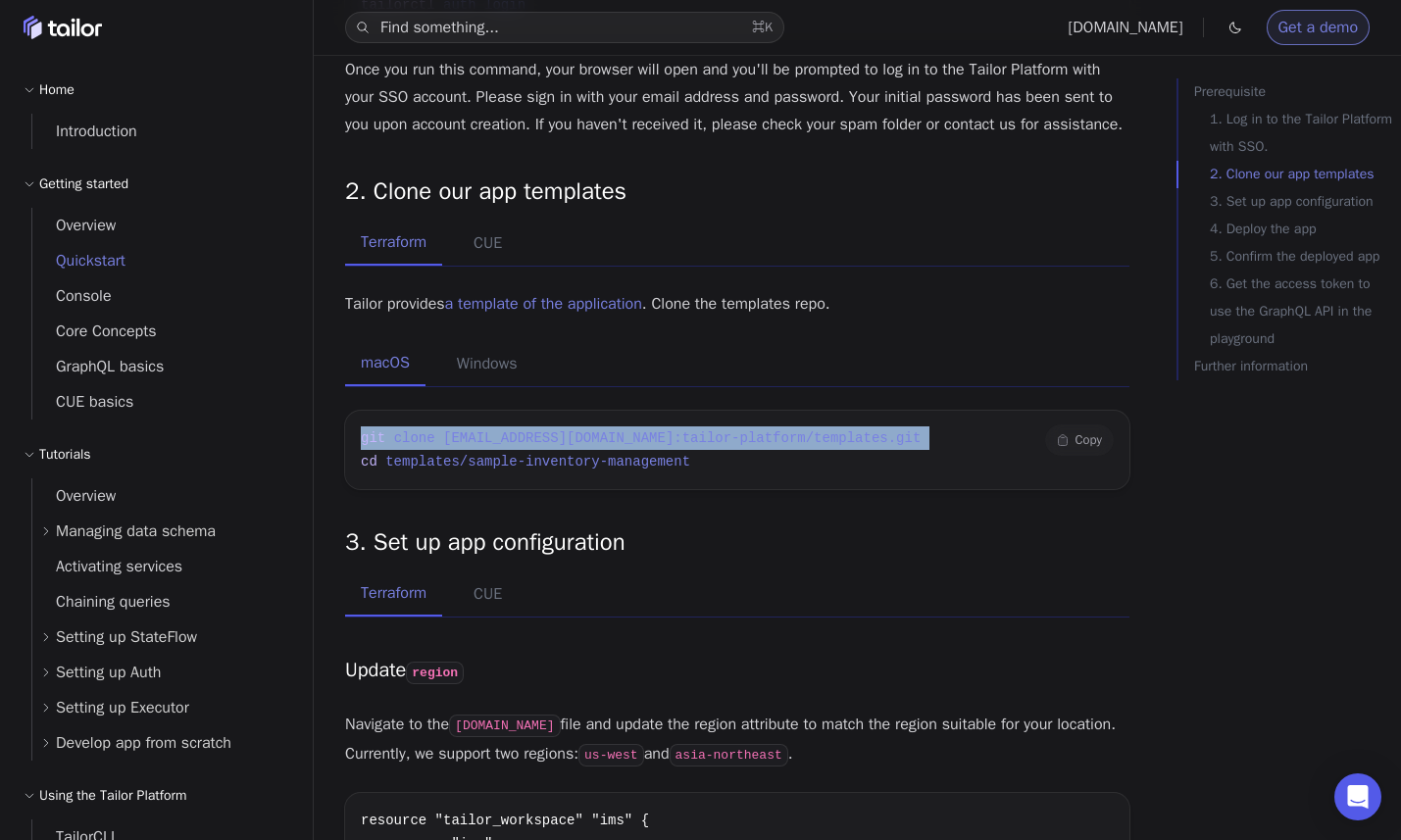 click on "[EMAIL_ADDRESS][DOMAIN_NAME]:tailor-platform/templates.git" at bounding box center (681, 438) 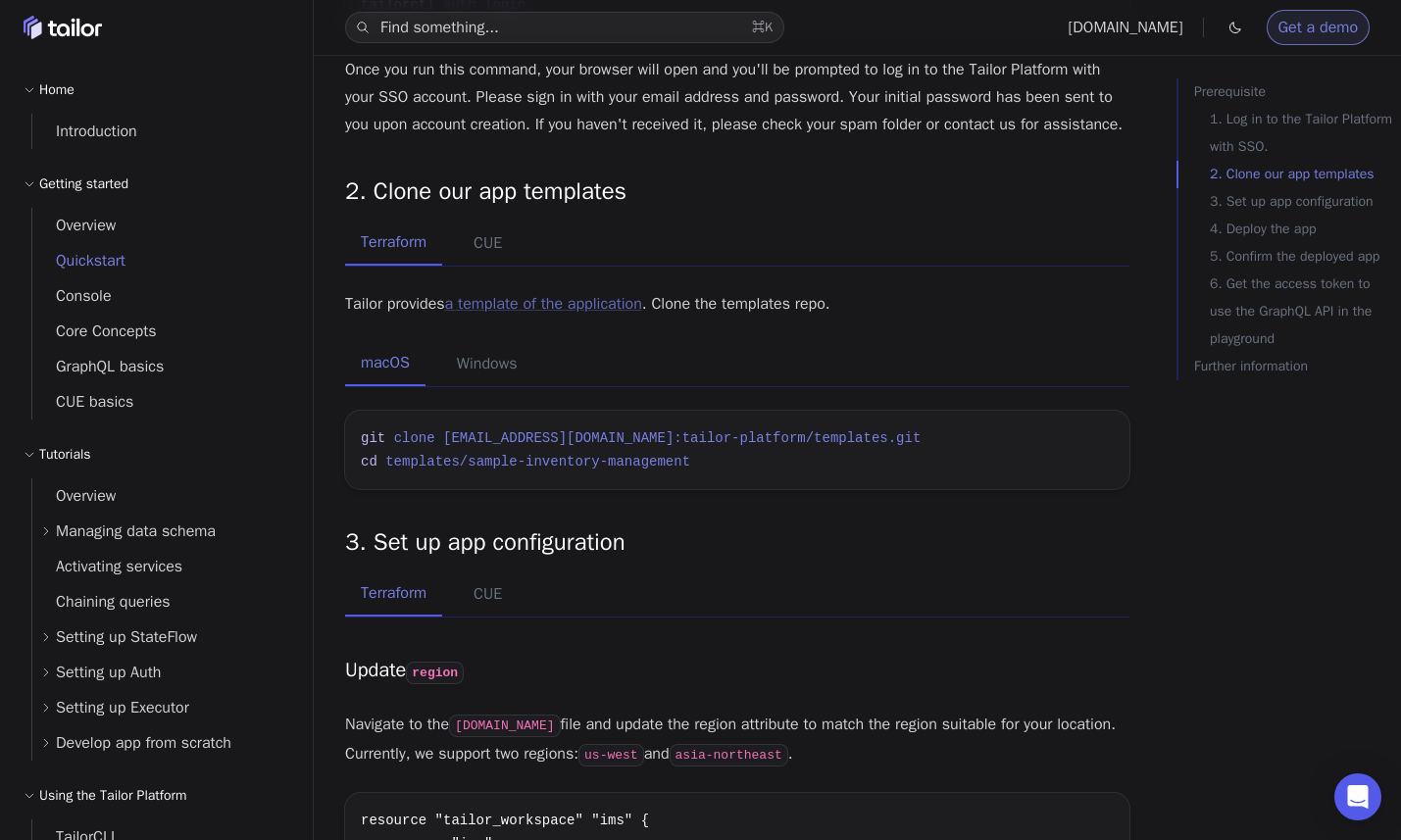click on "a template of the application" at bounding box center (543, 304) 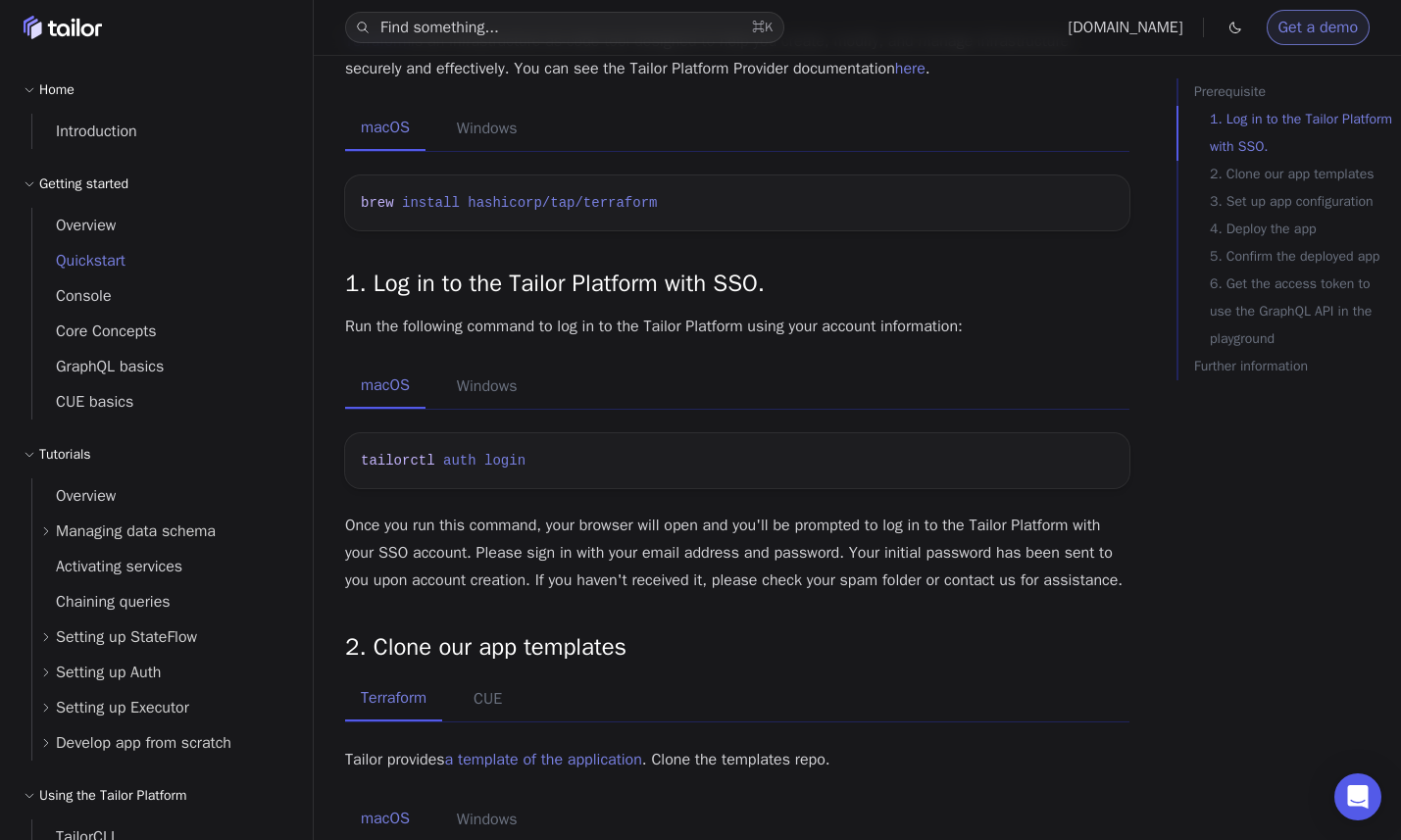scroll, scrollTop: 1158, scrollLeft: 0, axis: vertical 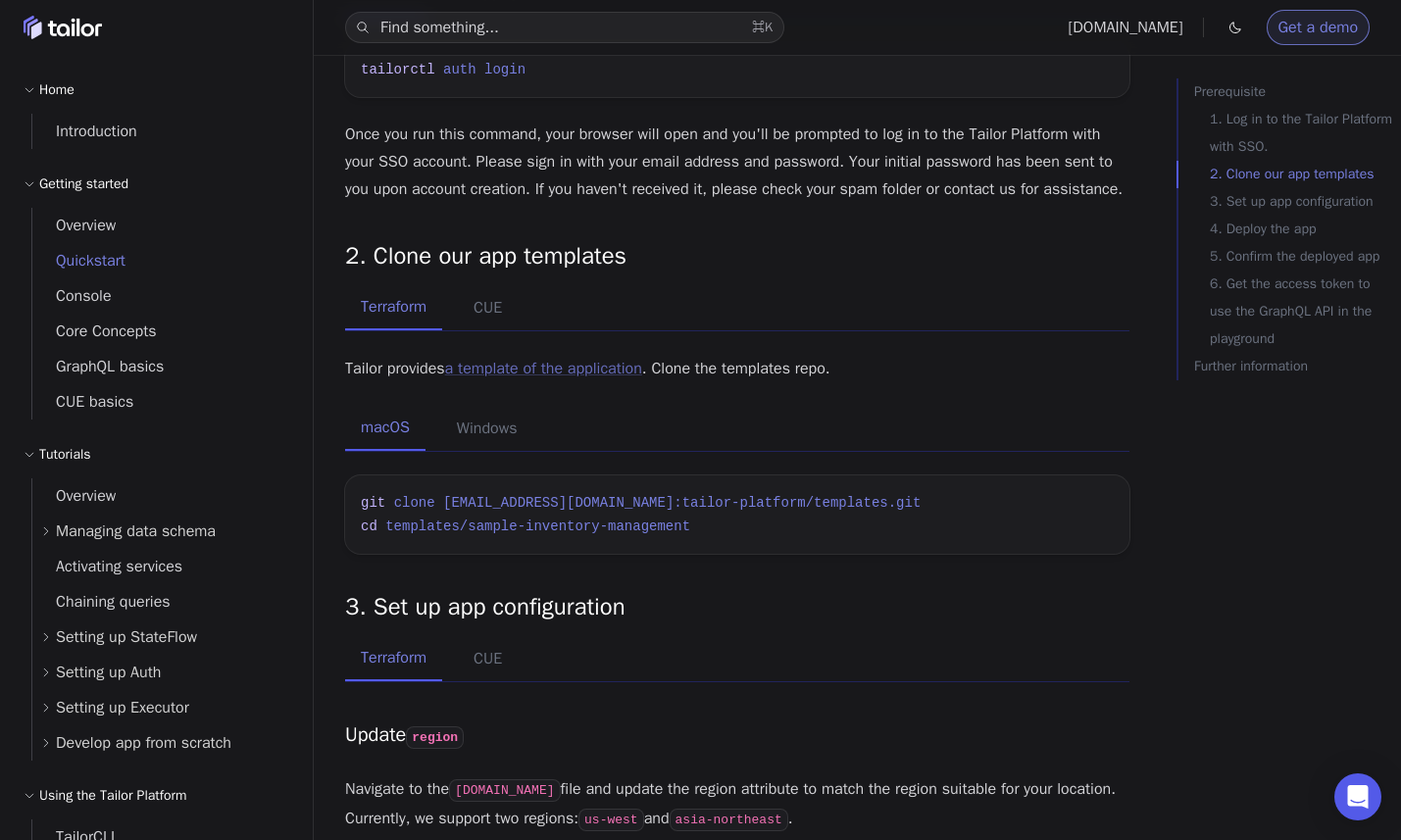 click on "a template of the application" at bounding box center [543, 369] 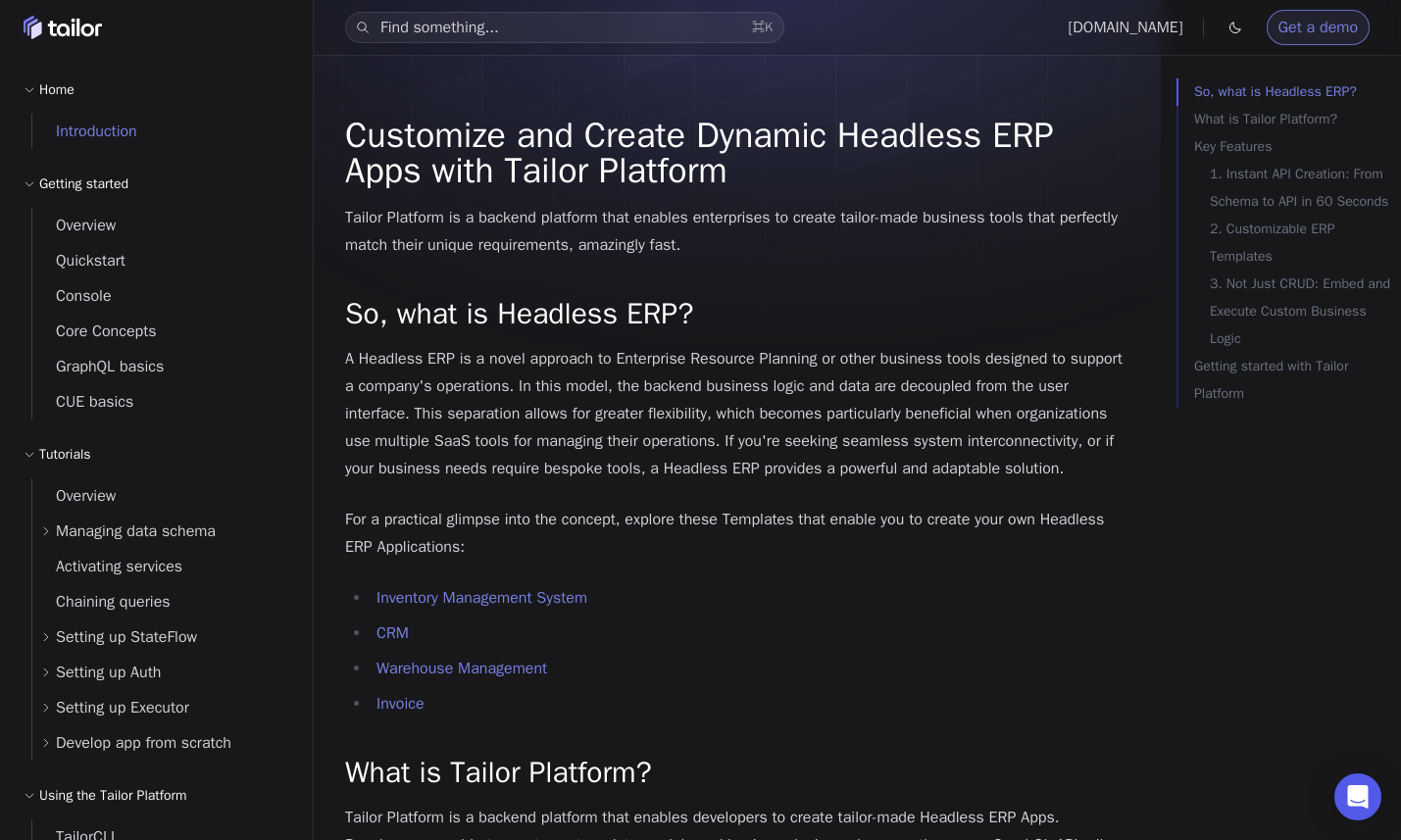 scroll, scrollTop: 0, scrollLeft: 0, axis: both 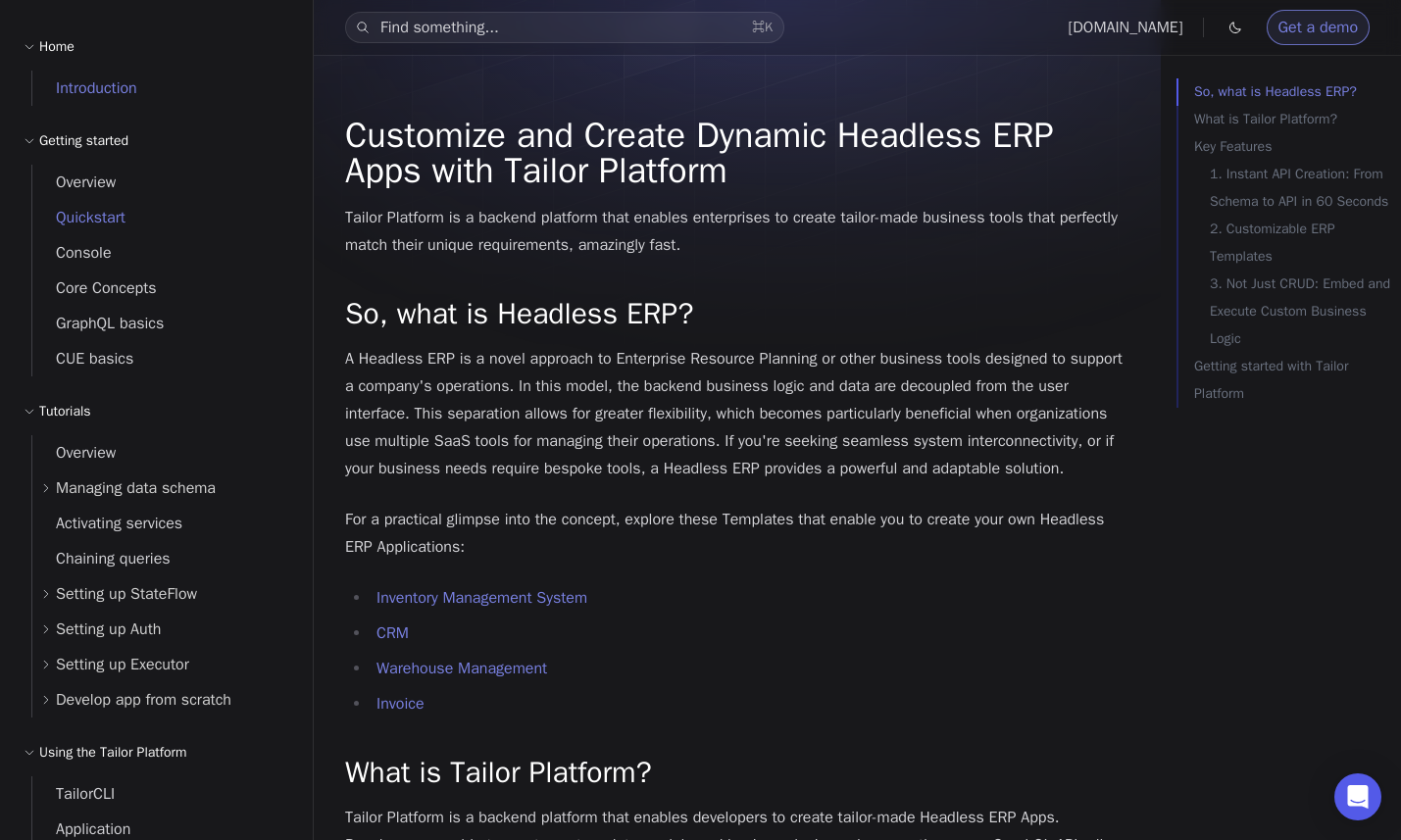 click on "Quickstart" at bounding box center [78, 218] 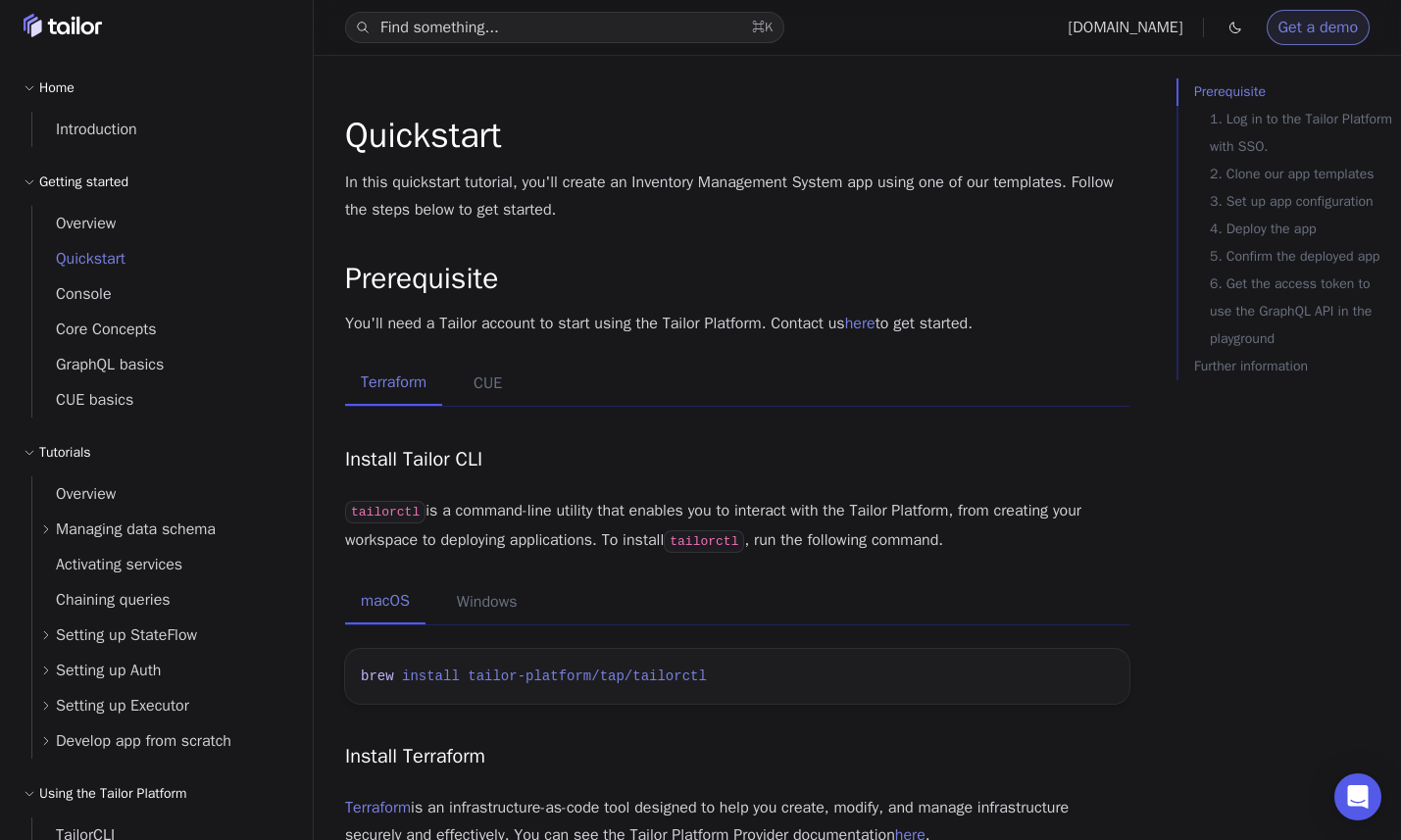 scroll, scrollTop: 0, scrollLeft: 0, axis: both 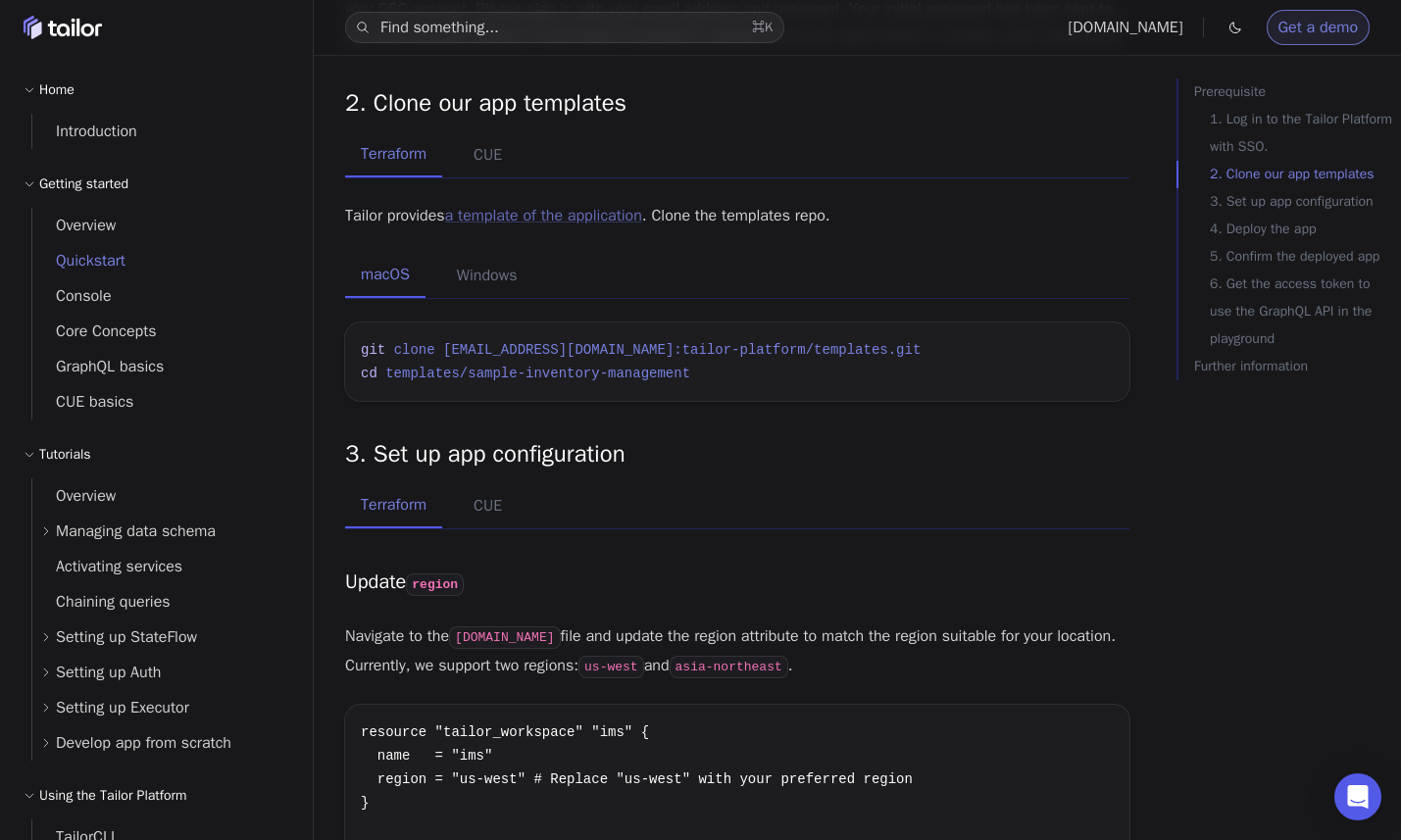 click on "a template of the application" at bounding box center [543, 216] 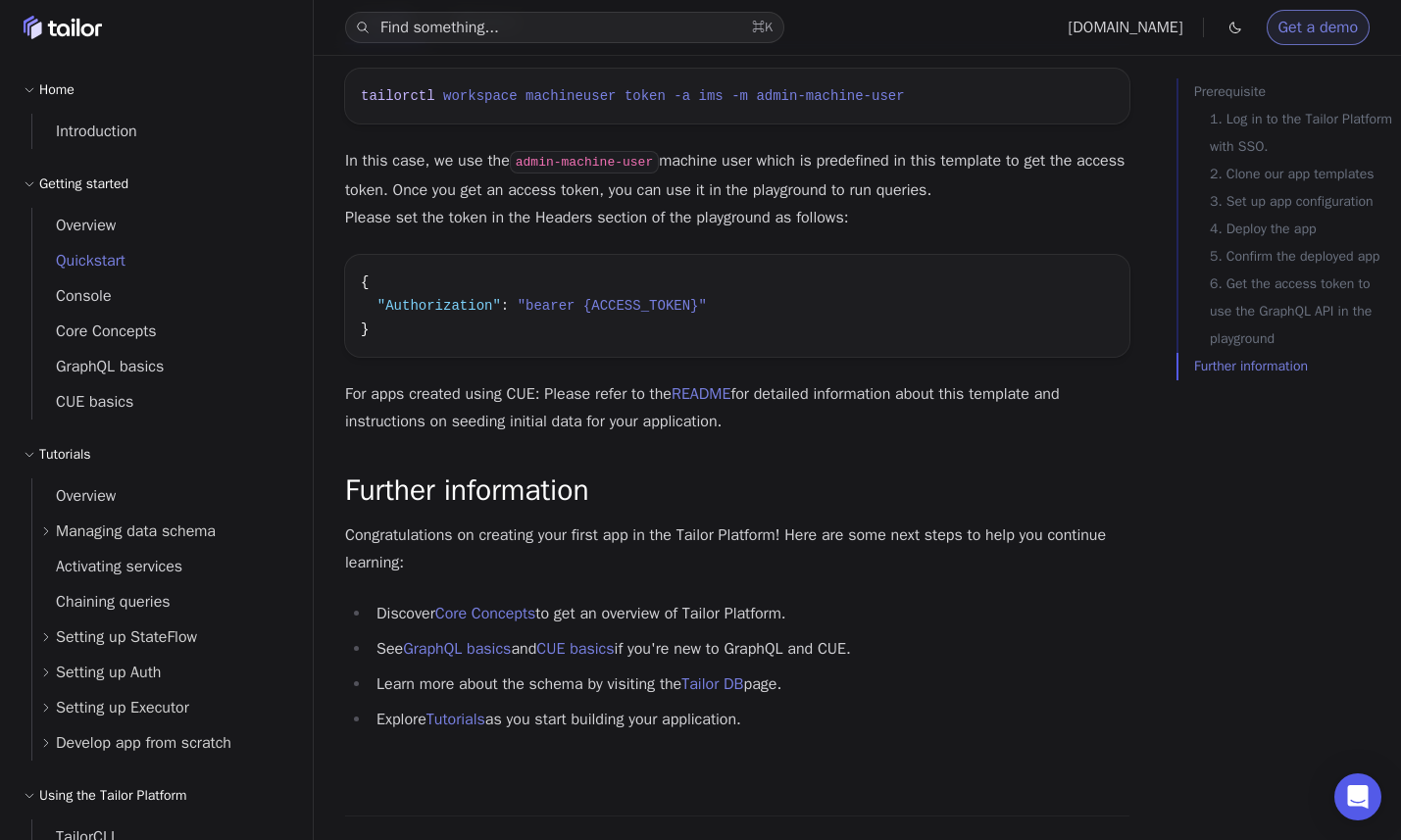 scroll, scrollTop: 3521, scrollLeft: 0, axis: vertical 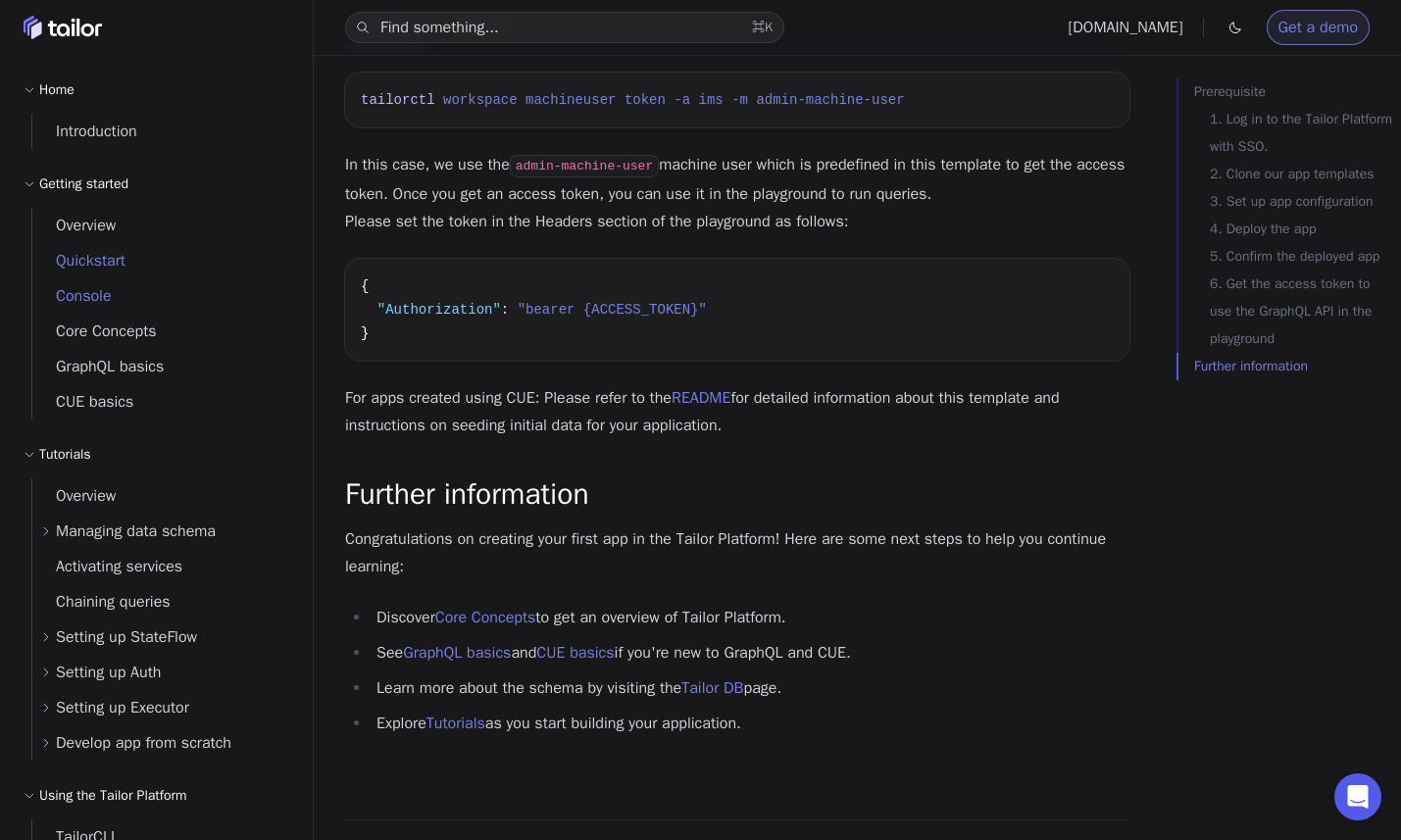click on "Console" at bounding box center [72, 296] 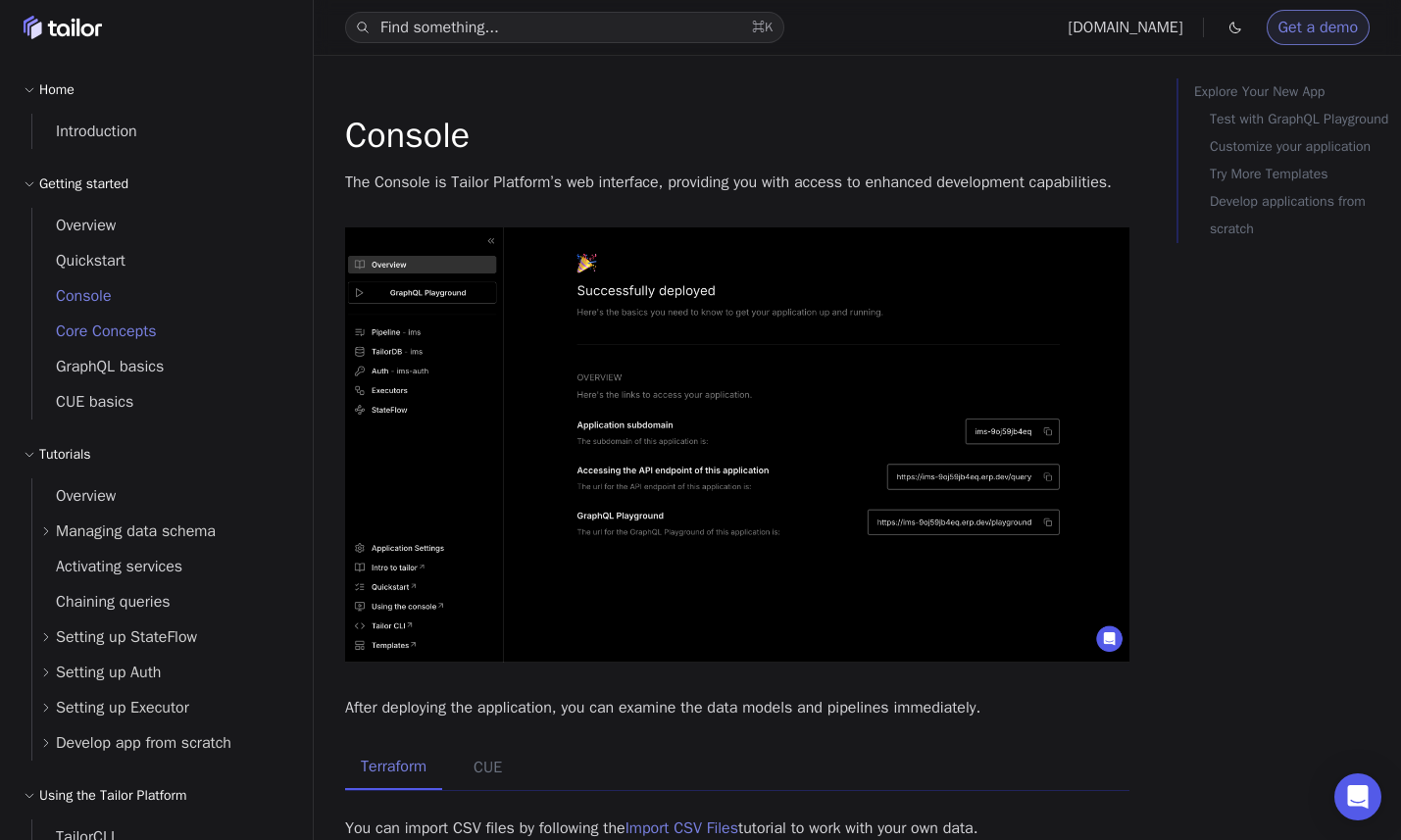 click on "Core Concepts" at bounding box center [94, 331] 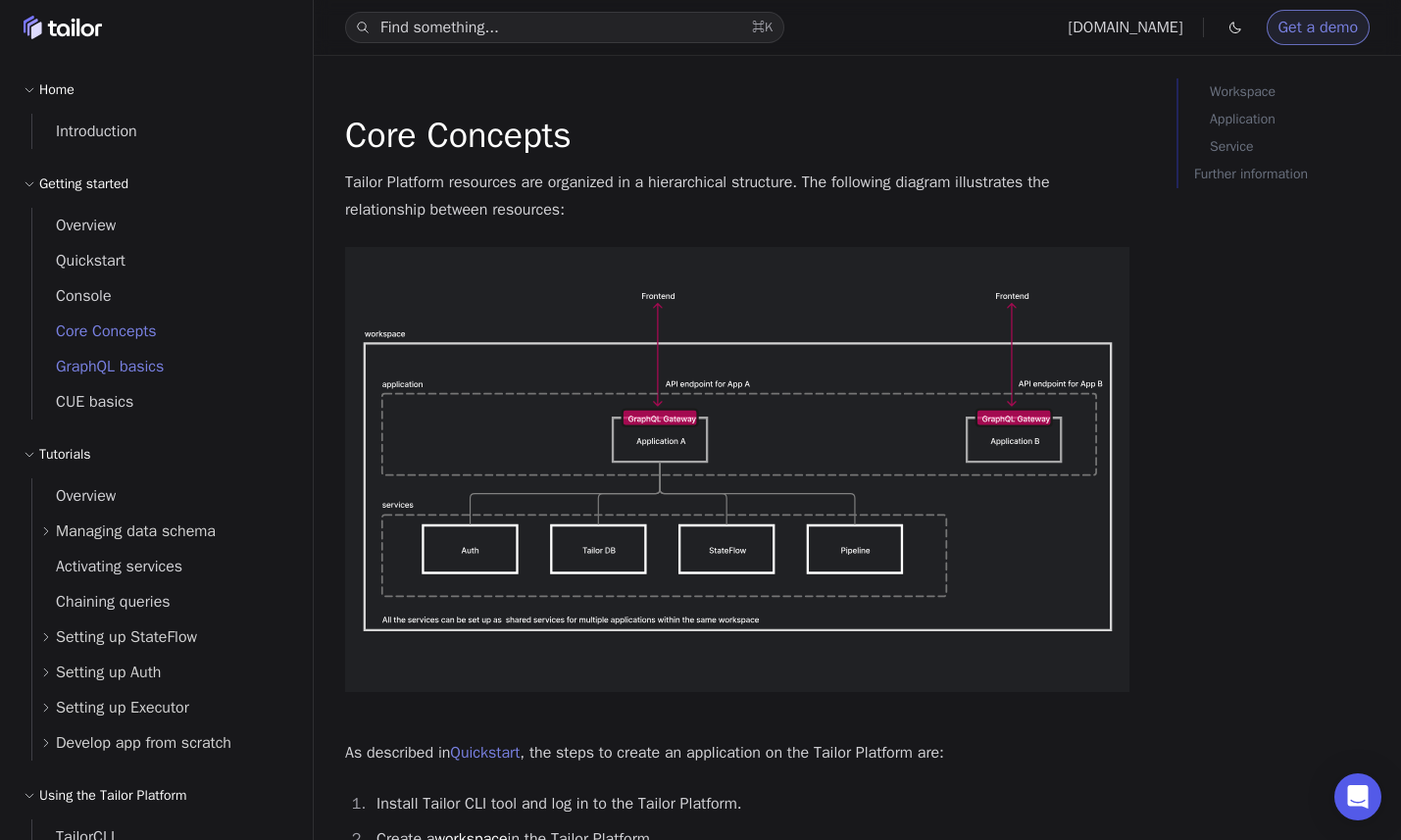 click on "GraphQL basics" at bounding box center (98, 367) 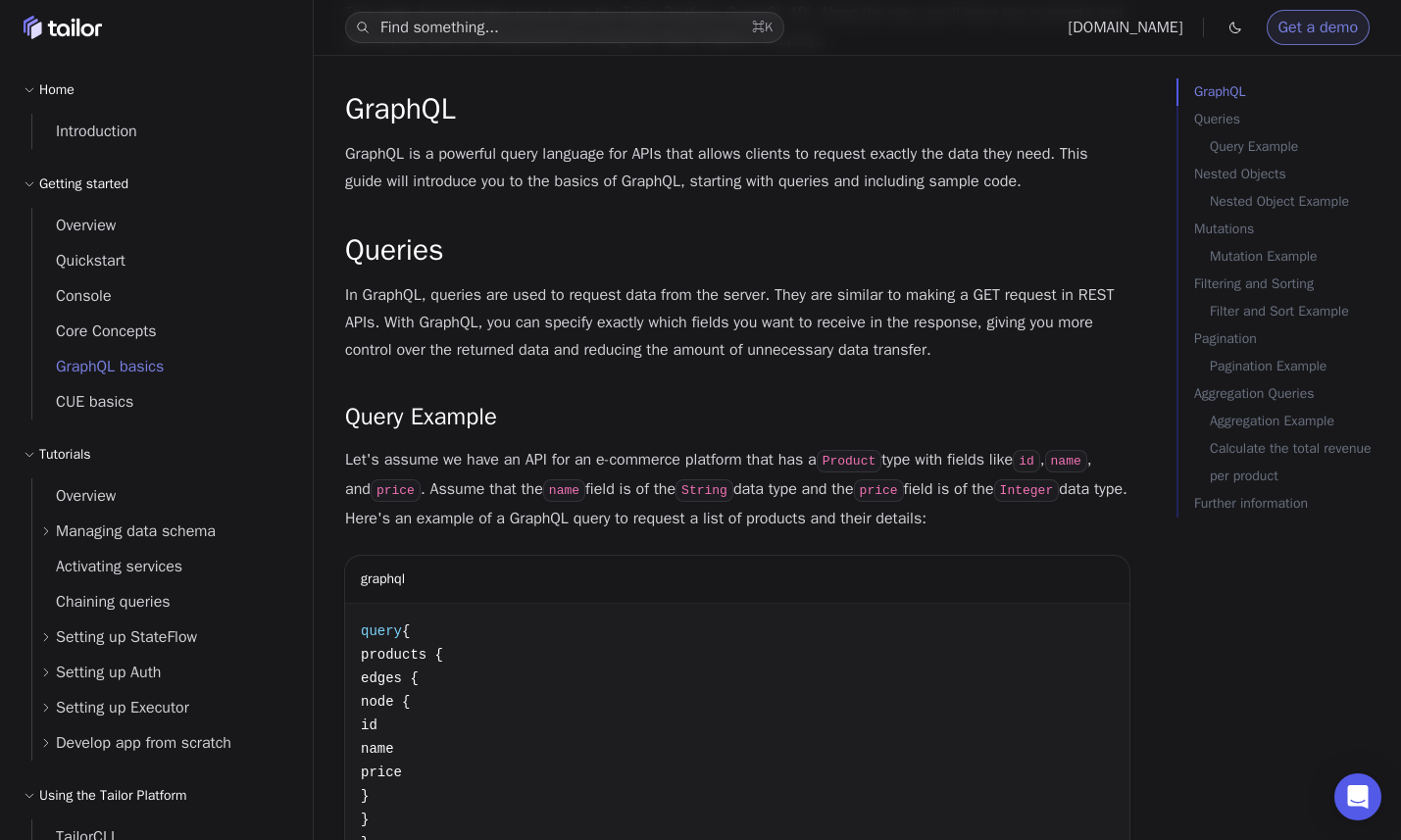 scroll, scrollTop: 272, scrollLeft: 0, axis: vertical 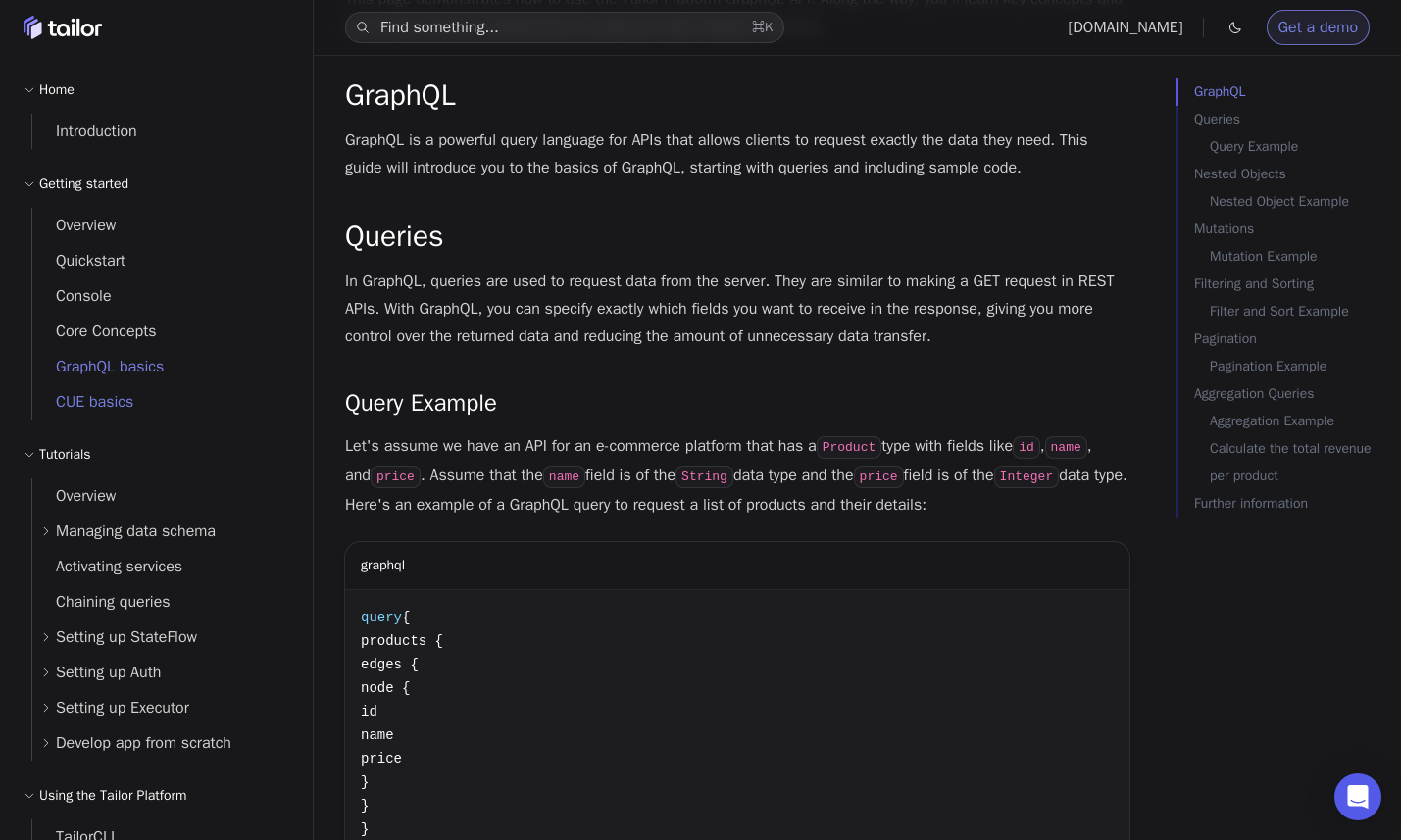 click on "CUE basics" at bounding box center [161, 402] 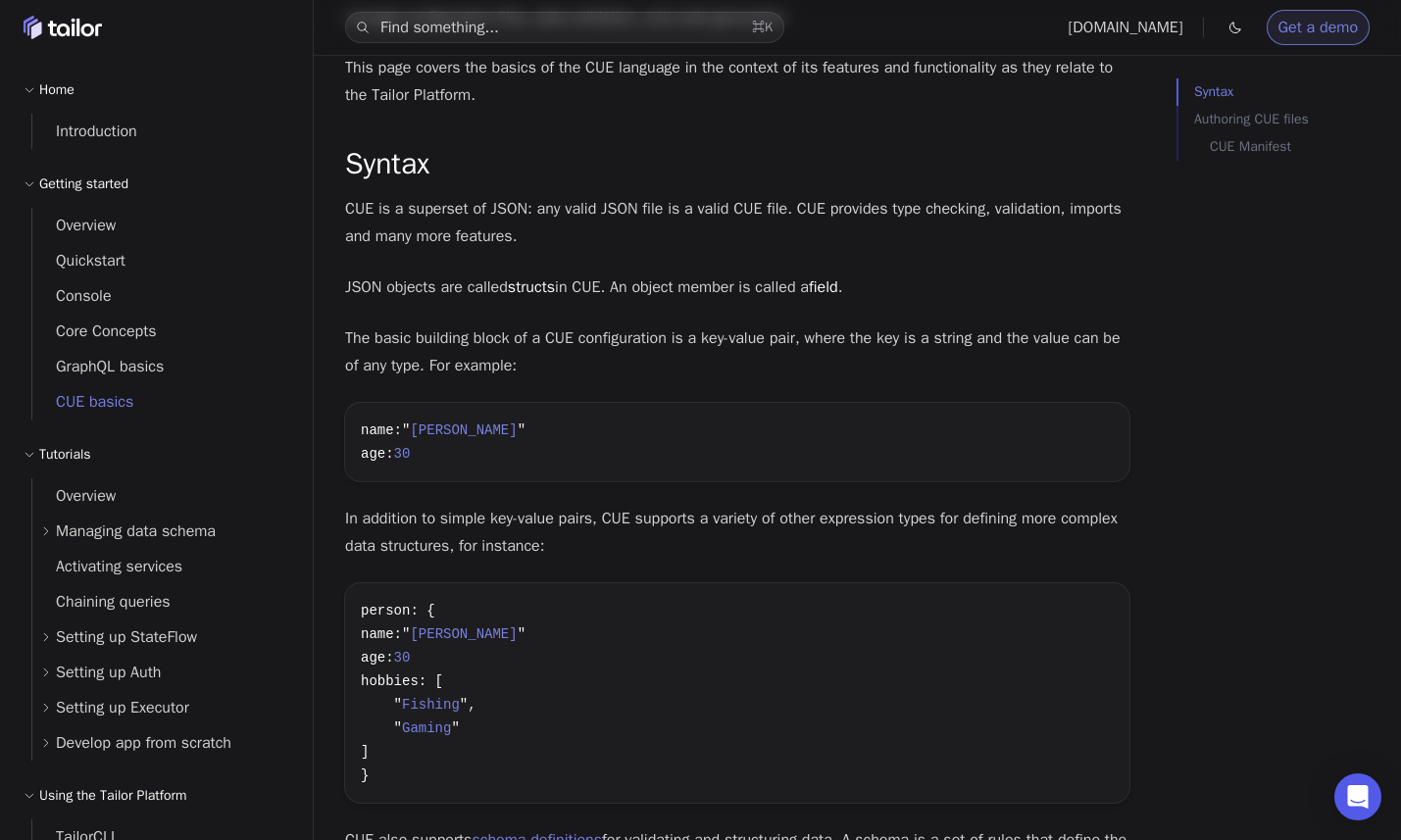 scroll, scrollTop: 0, scrollLeft: 0, axis: both 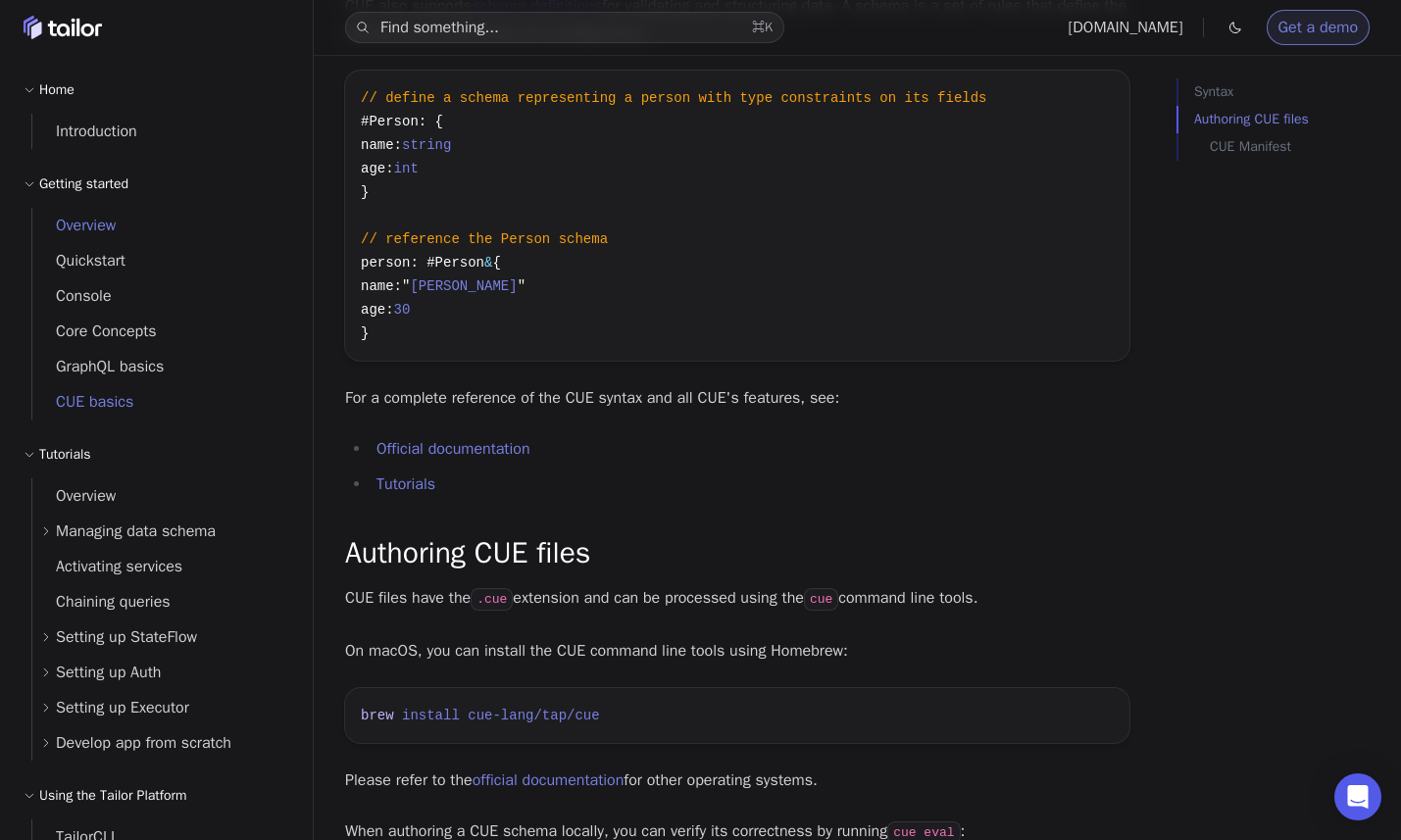 click on "Overview" at bounding box center (161, 225) 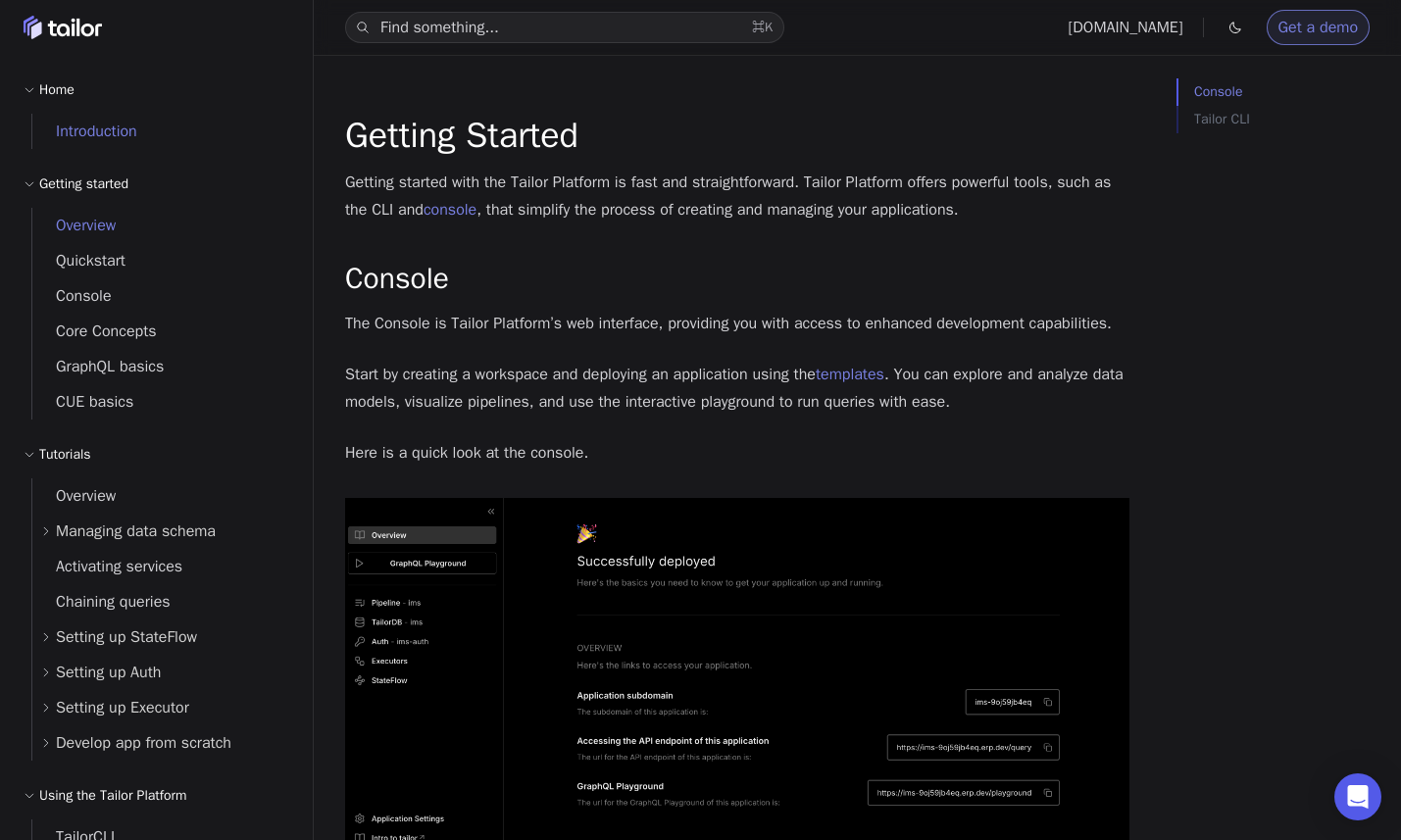 click on "Introduction" at bounding box center (84, 131) 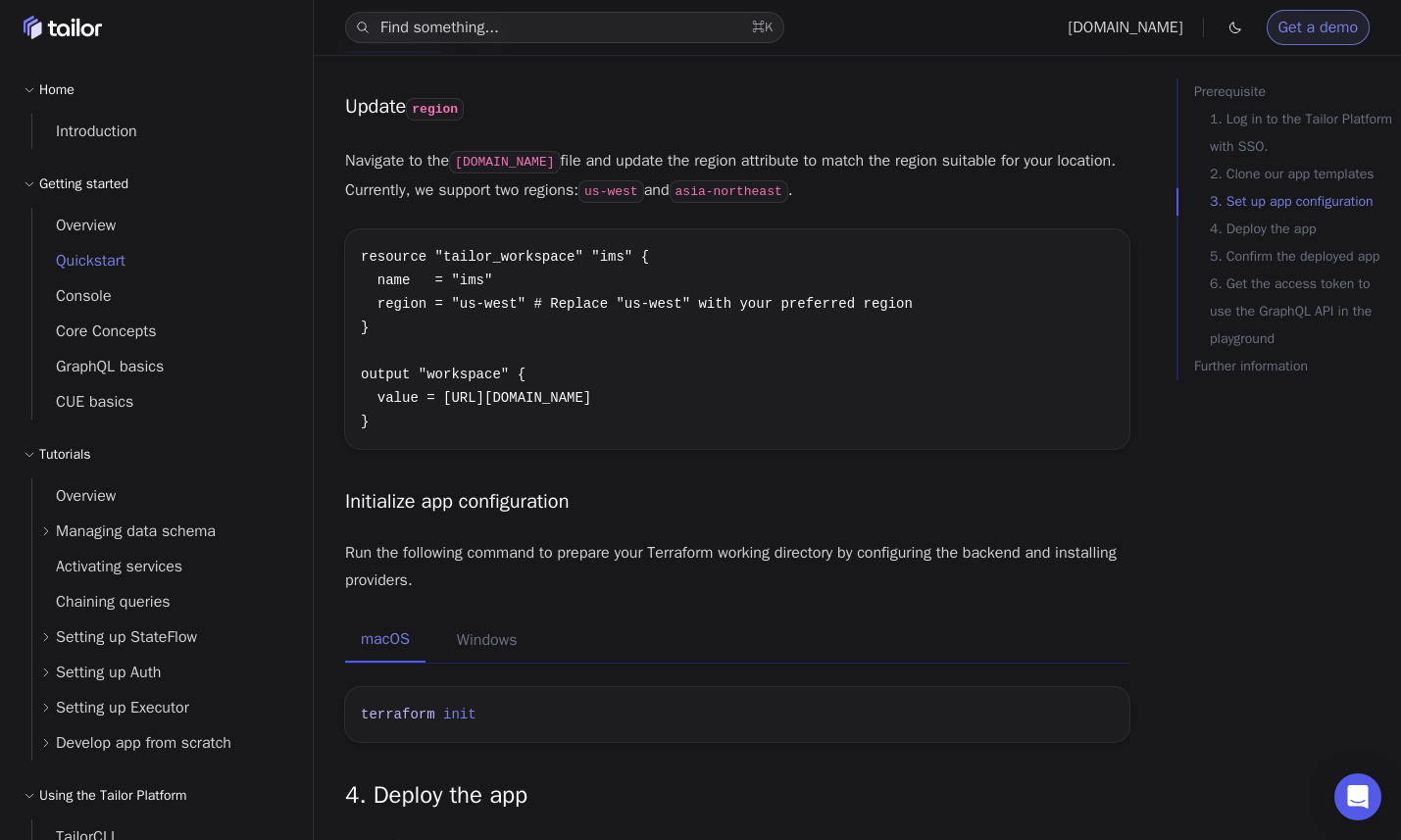 scroll, scrollTop: 1781, scrollLeft: 0, axis: vertical 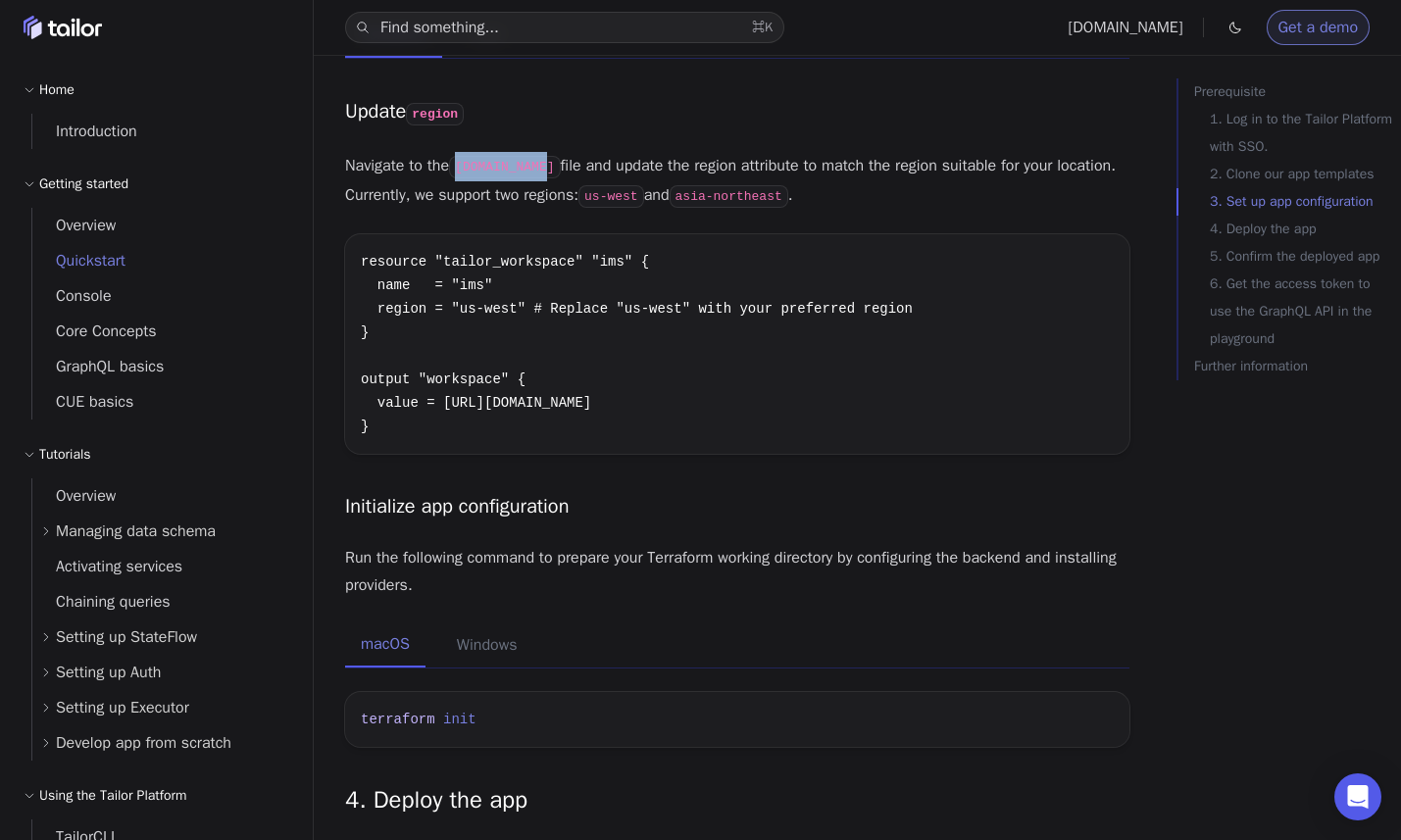 drag, startPoint x: 461, startPoint y: 194, endPoint x: 557, endPoint y: 193, distance: 96.005208 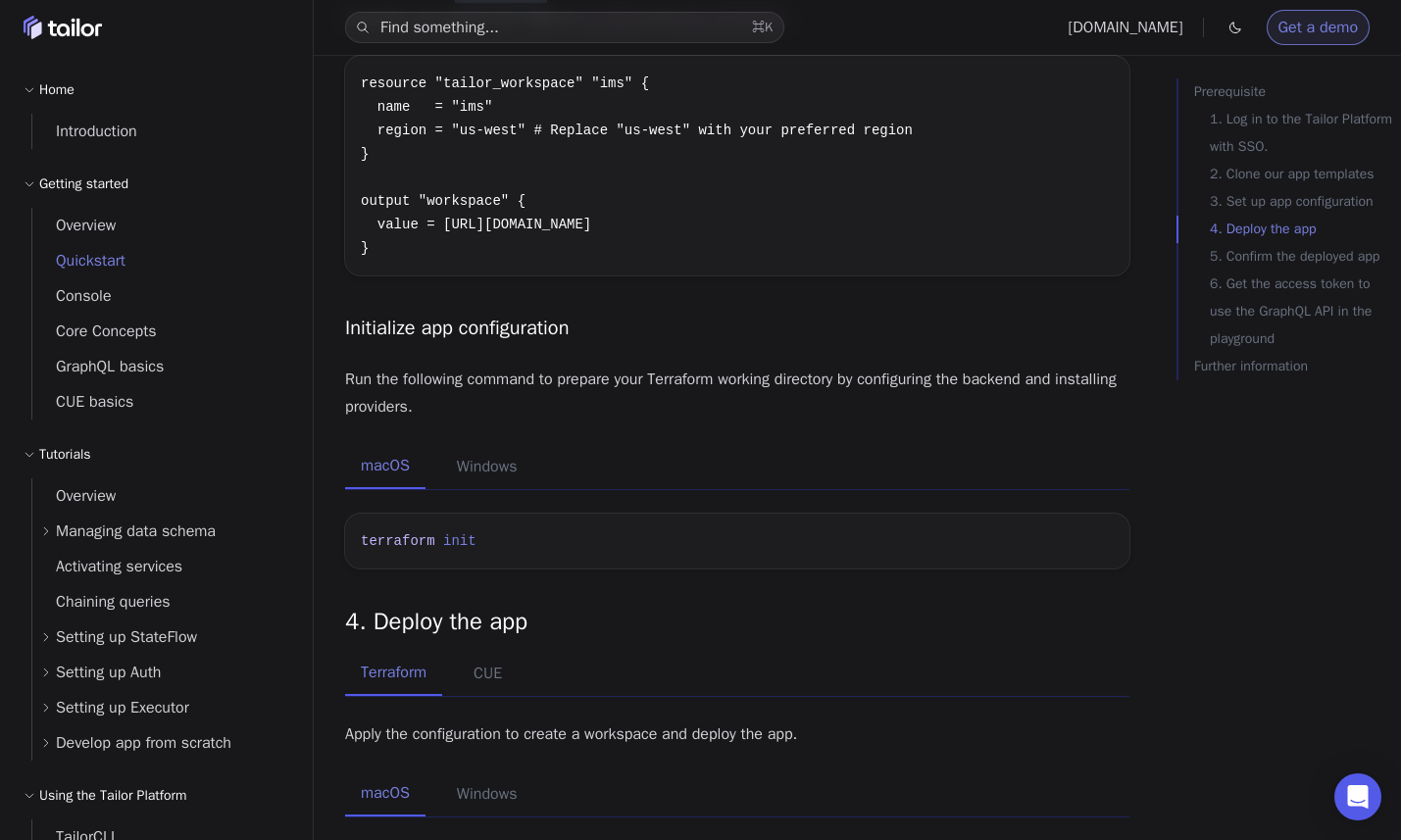 scroll, scrollTop: 2080, scrollLeft: 0, axis: vertical 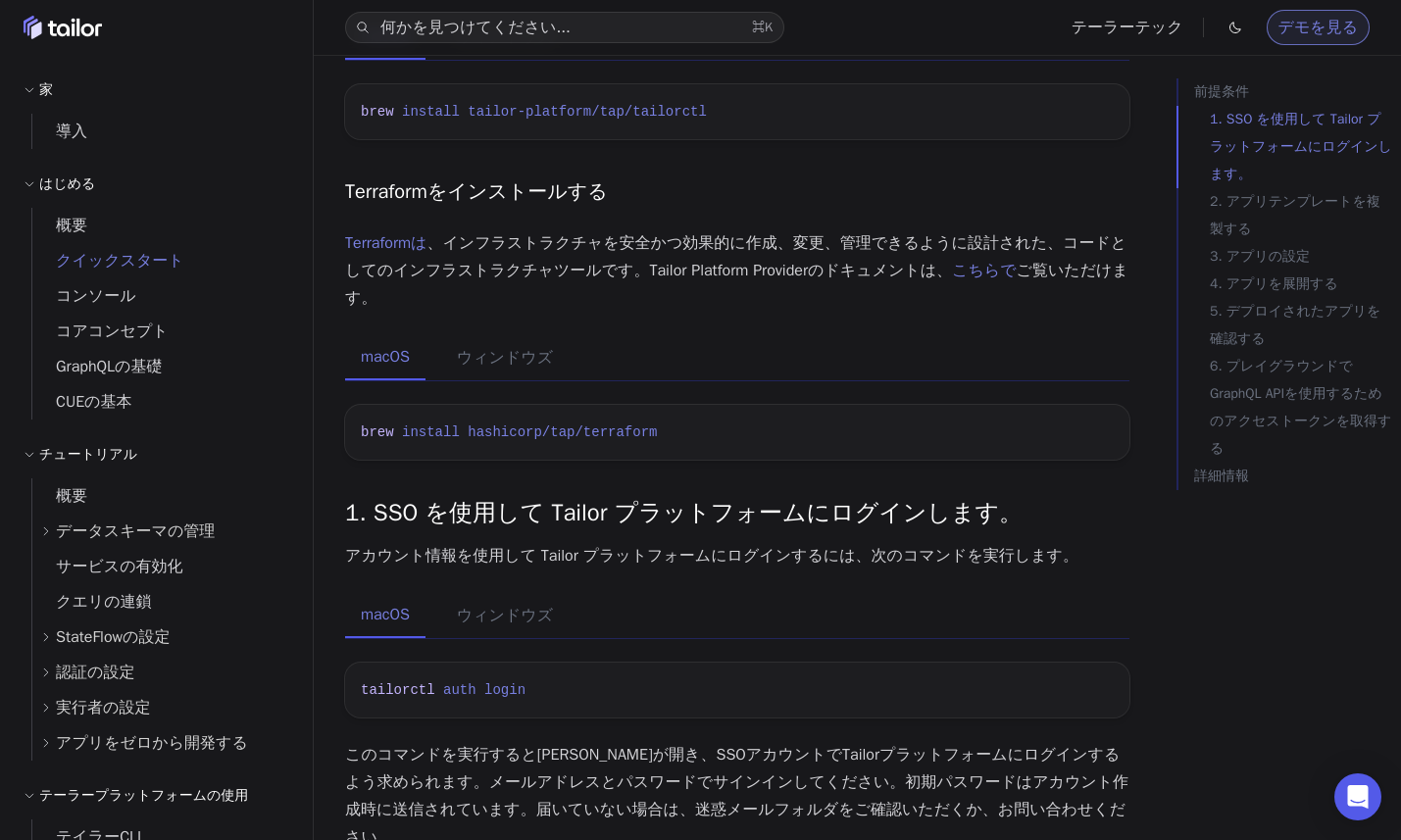 click on "brew   install   hashicorp/tap/terraform" at bounding box center [737, 432] 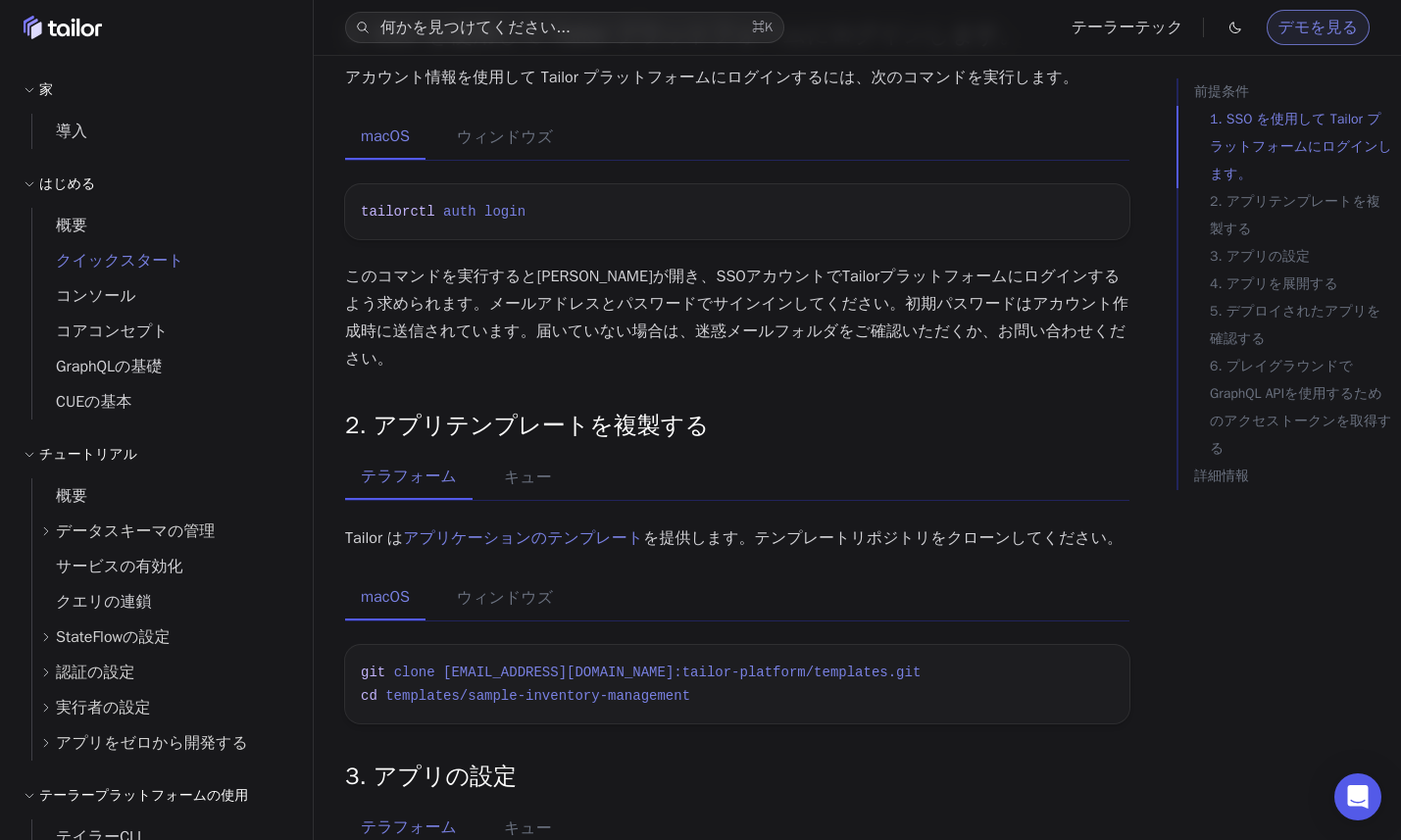 scroll, scrollTop: 1103, scrollLeft: 0, axis: vertical 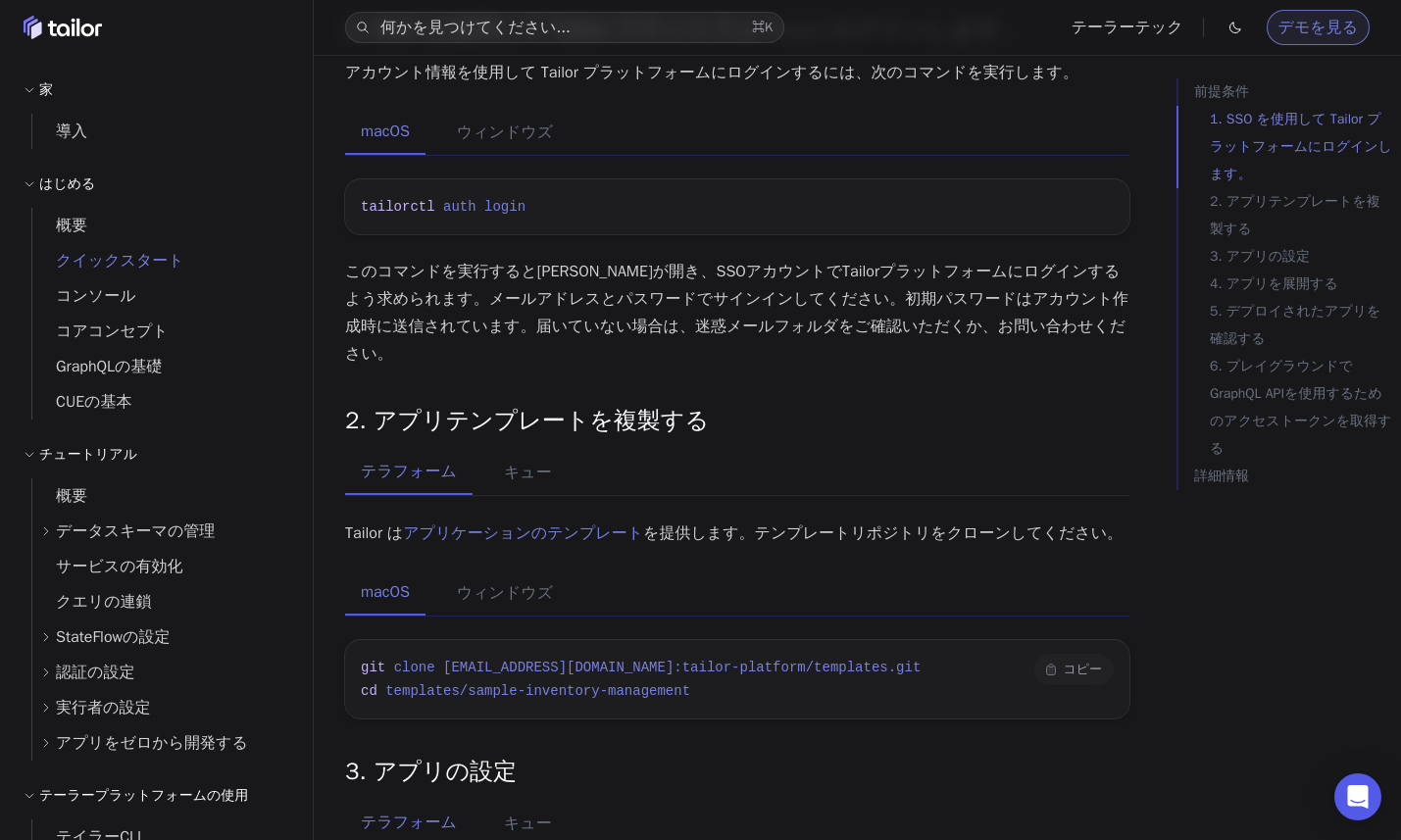 click on "templates/sample-inventory-management" at bounding box center (537, 691) 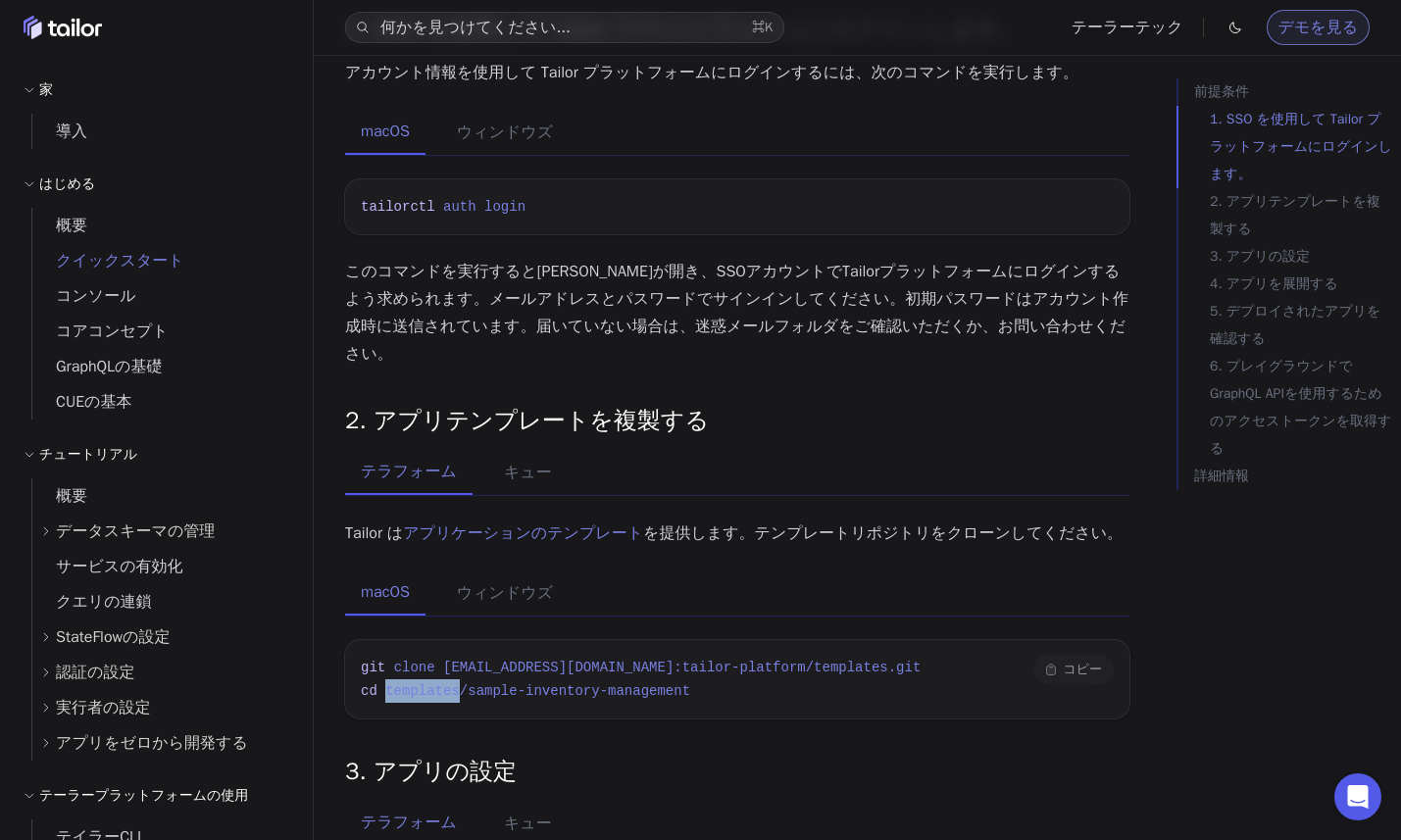click on "templates/sample-inventory-management" at bounding box center [537, 691] 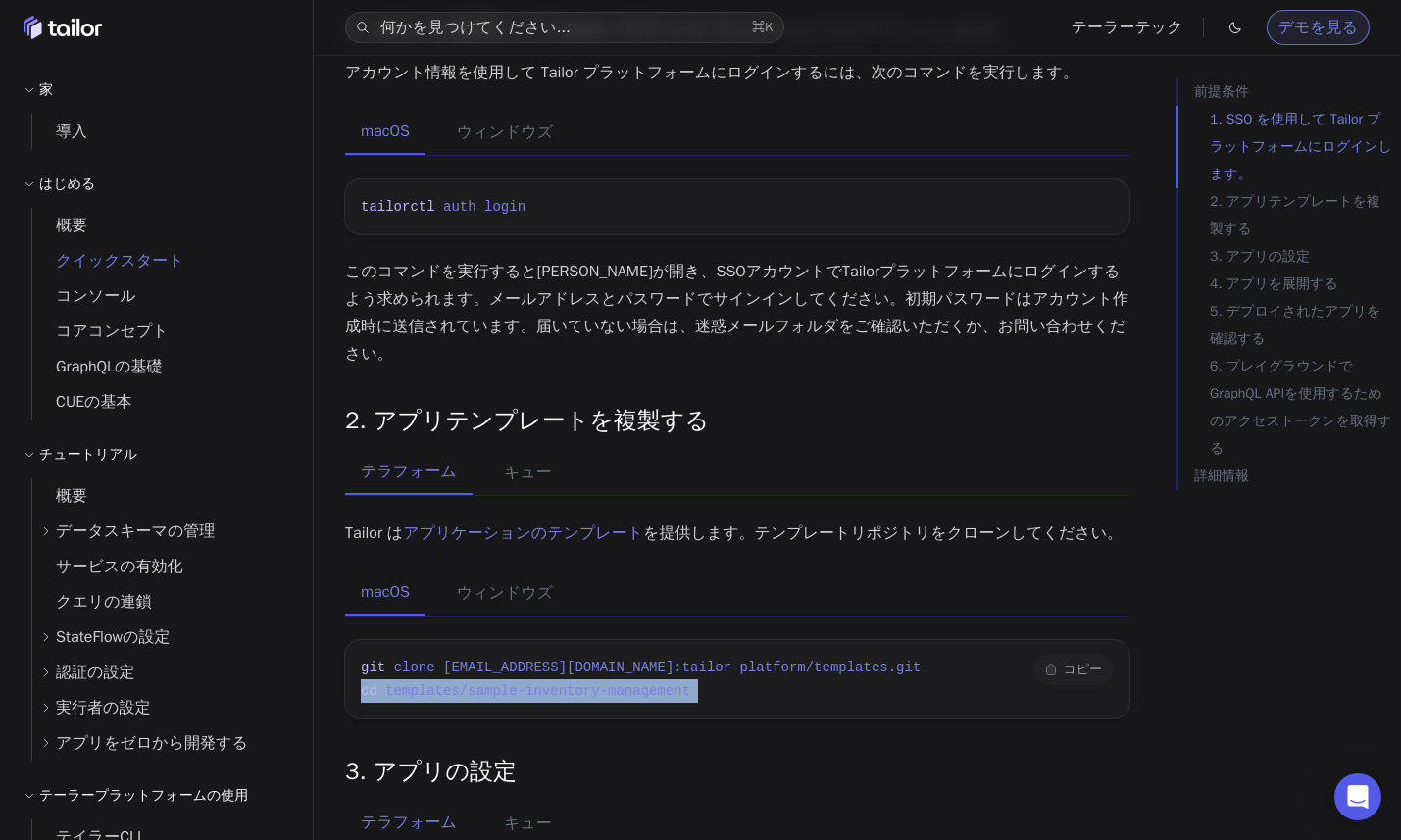 click on "templates/sample-inventory-management" at bounding box center (537, 691) 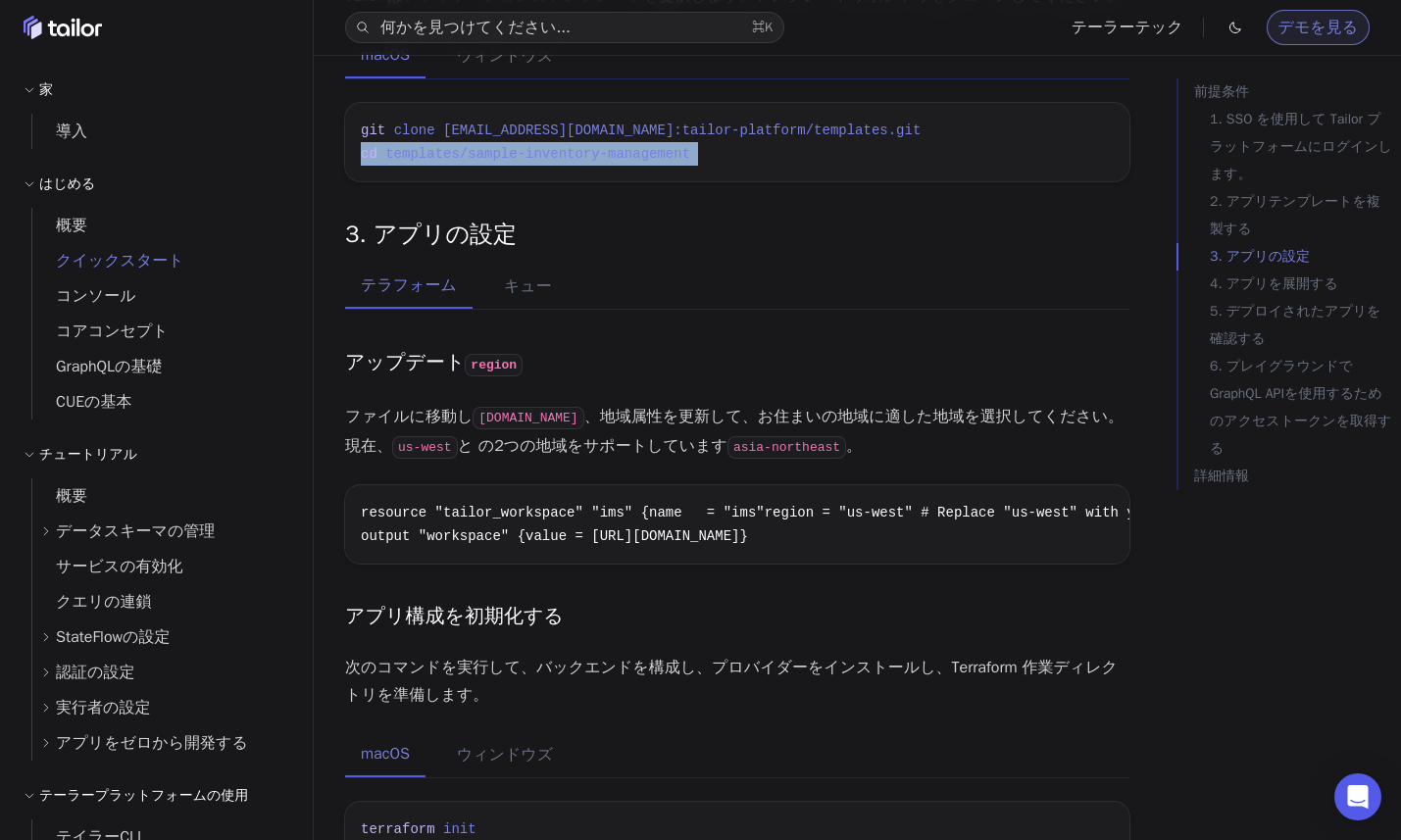 scroll, scrollTop: 1641, scrollLeft: 0, axis: vertical 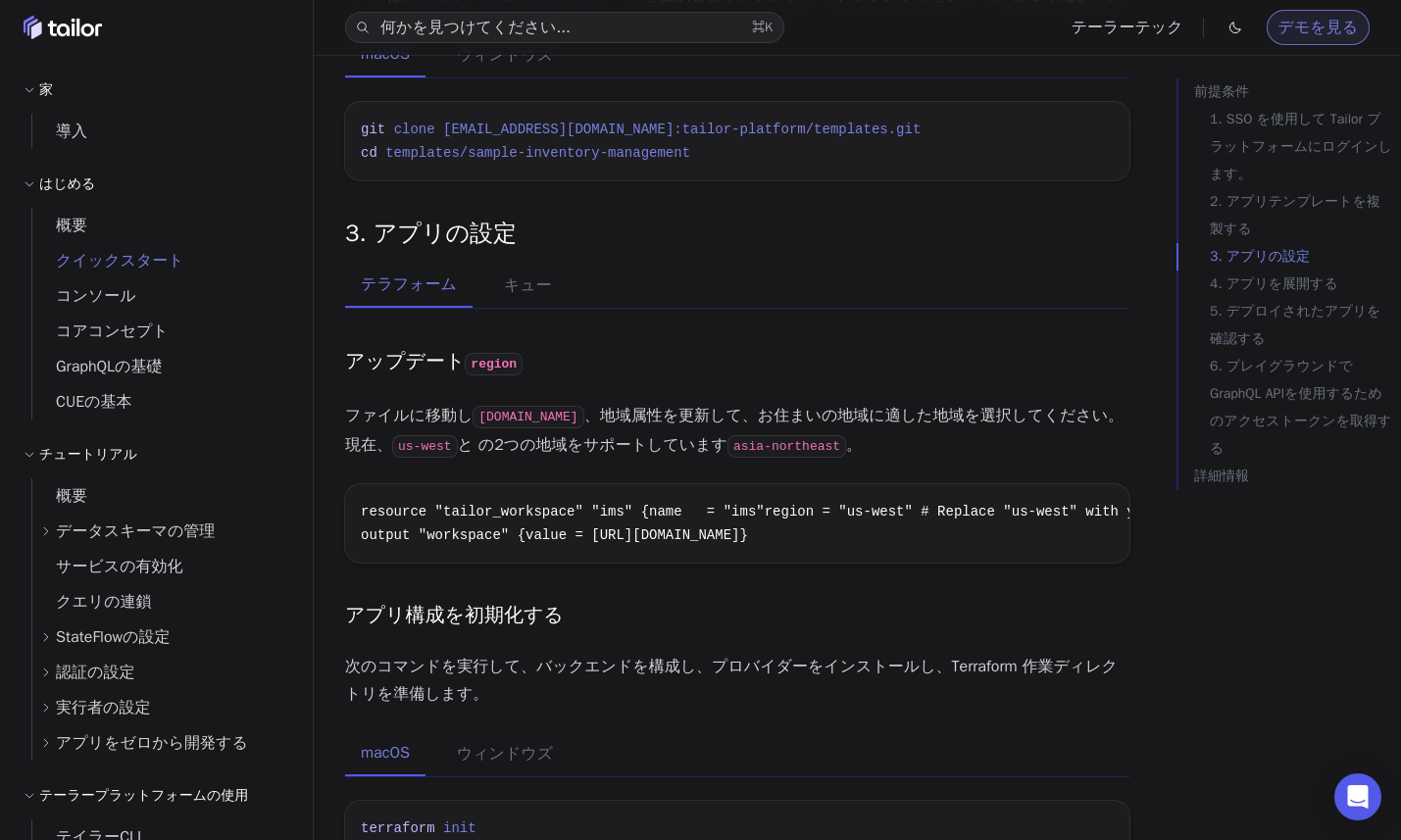 click on "[DOMAIN_NAME]" at bounding box center (527, 417) 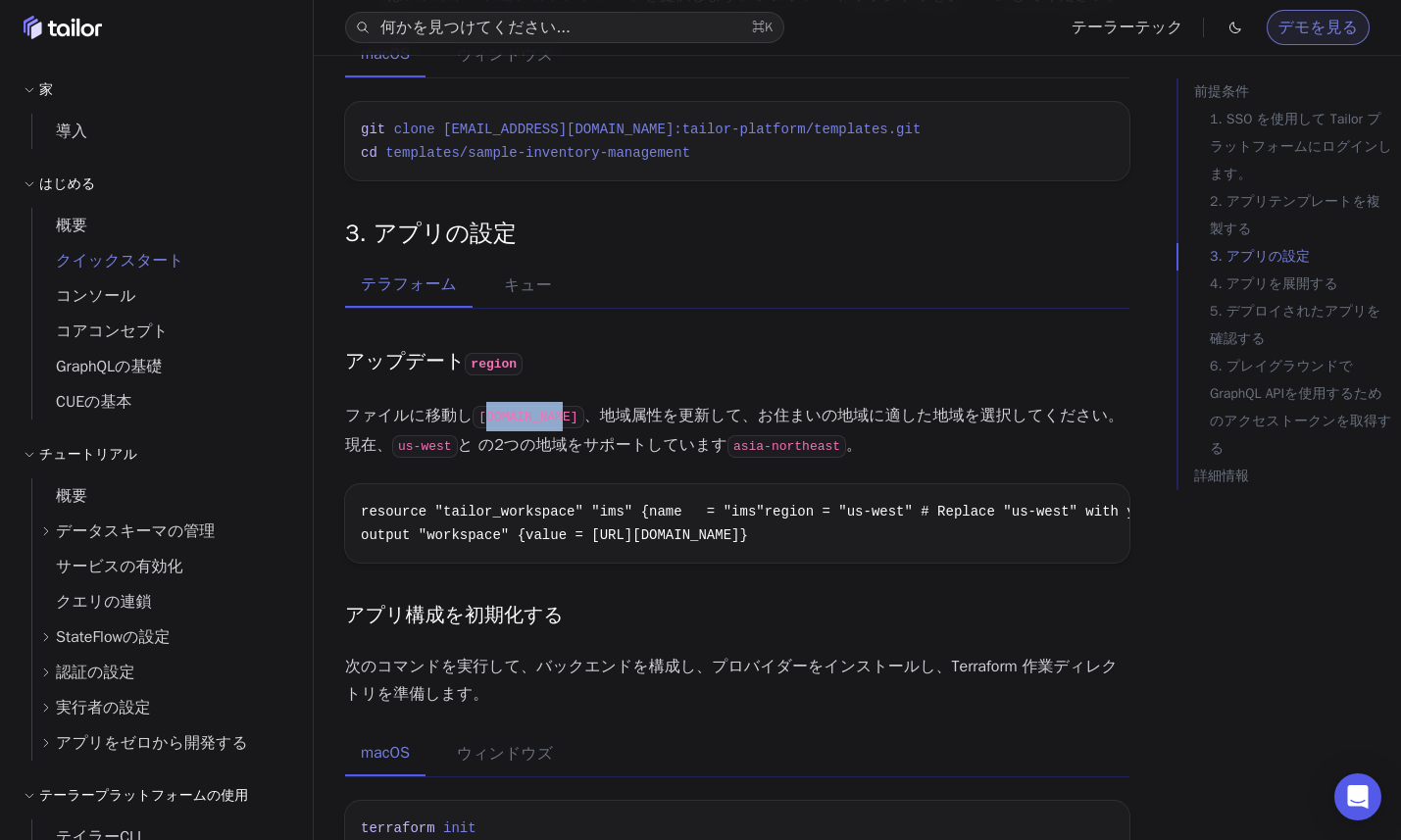 drag, startPoint x: 480, startPoint y: 392, endPoint x: 561, endPoint y: 390, distance: 81.02469 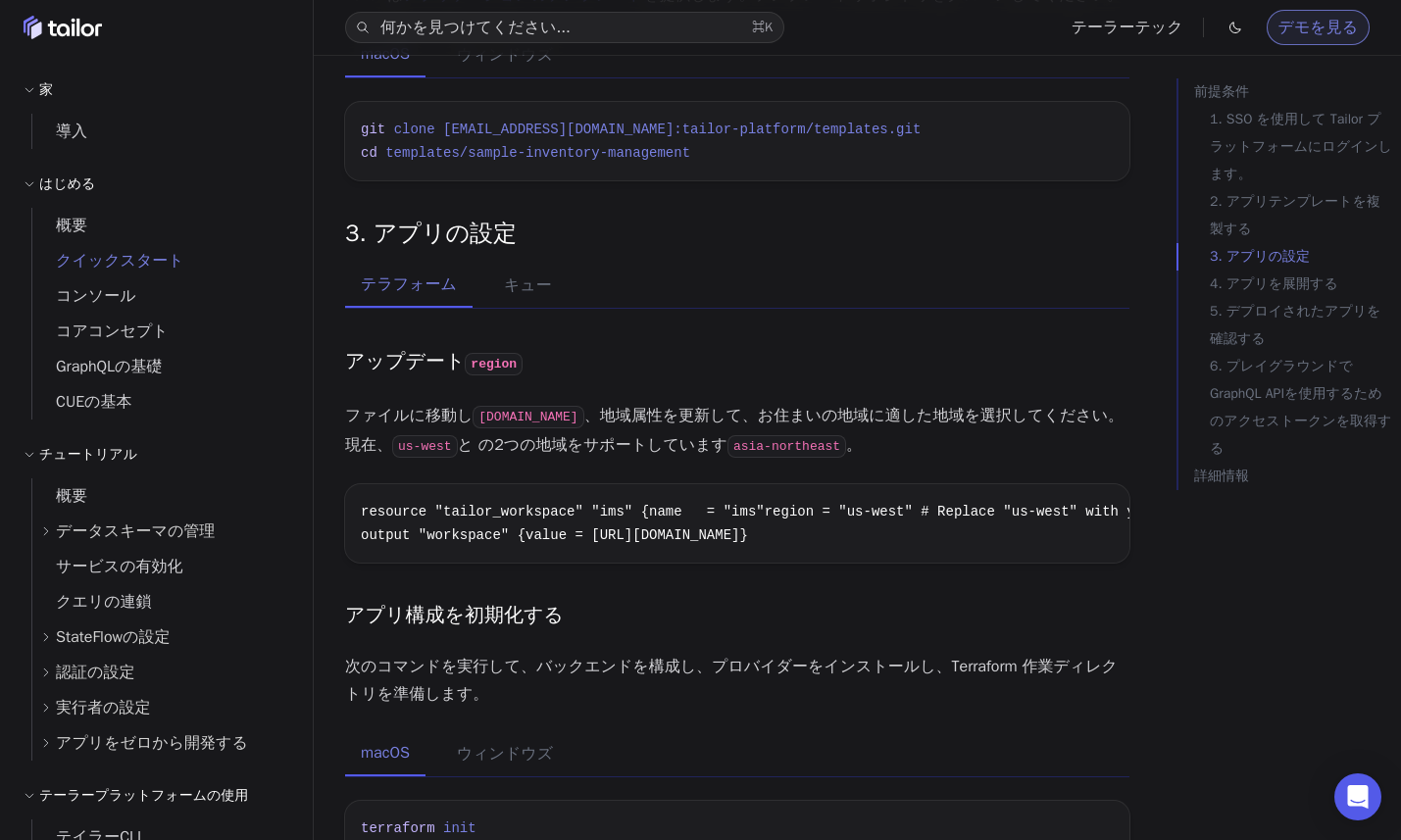 click on "[DOMAIN_NAME]" at bounding box center [527, 417] 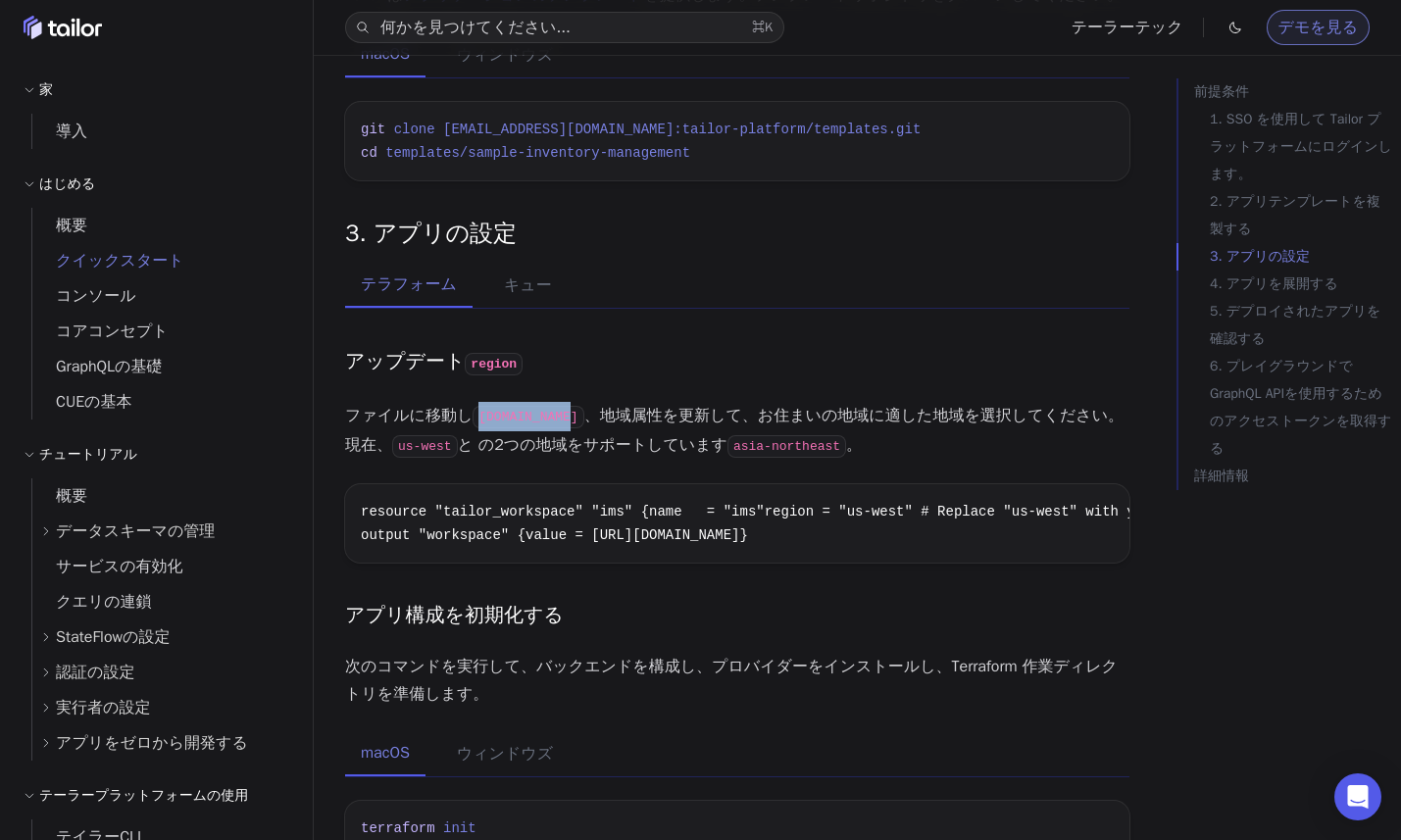 drag, startPoint x: 570, startPoint y: 387, endPoint x: 477, endPoint y: 387, distance: 93 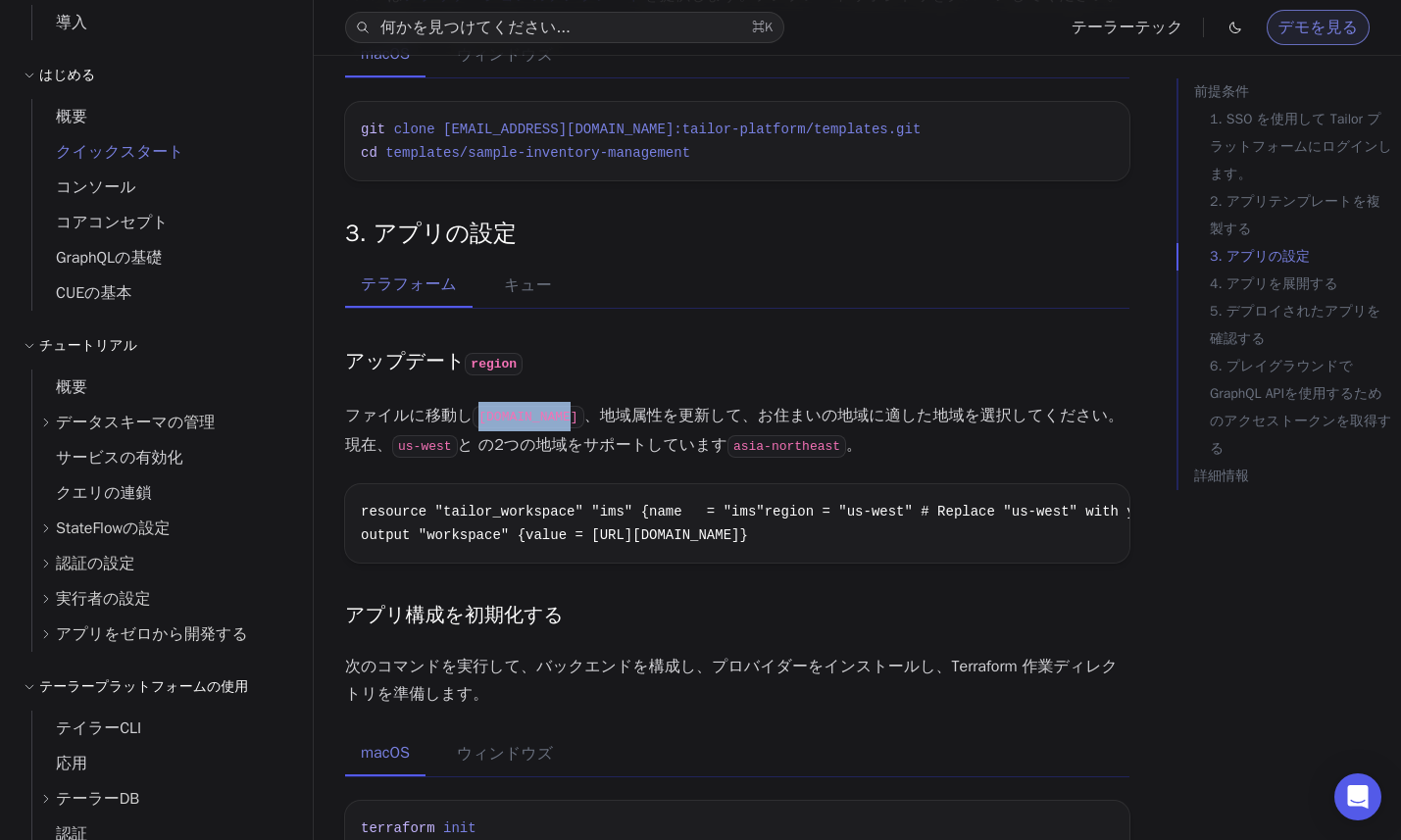 scroll, scrollTop: 190, scrollLeft: 0, axis: vertical 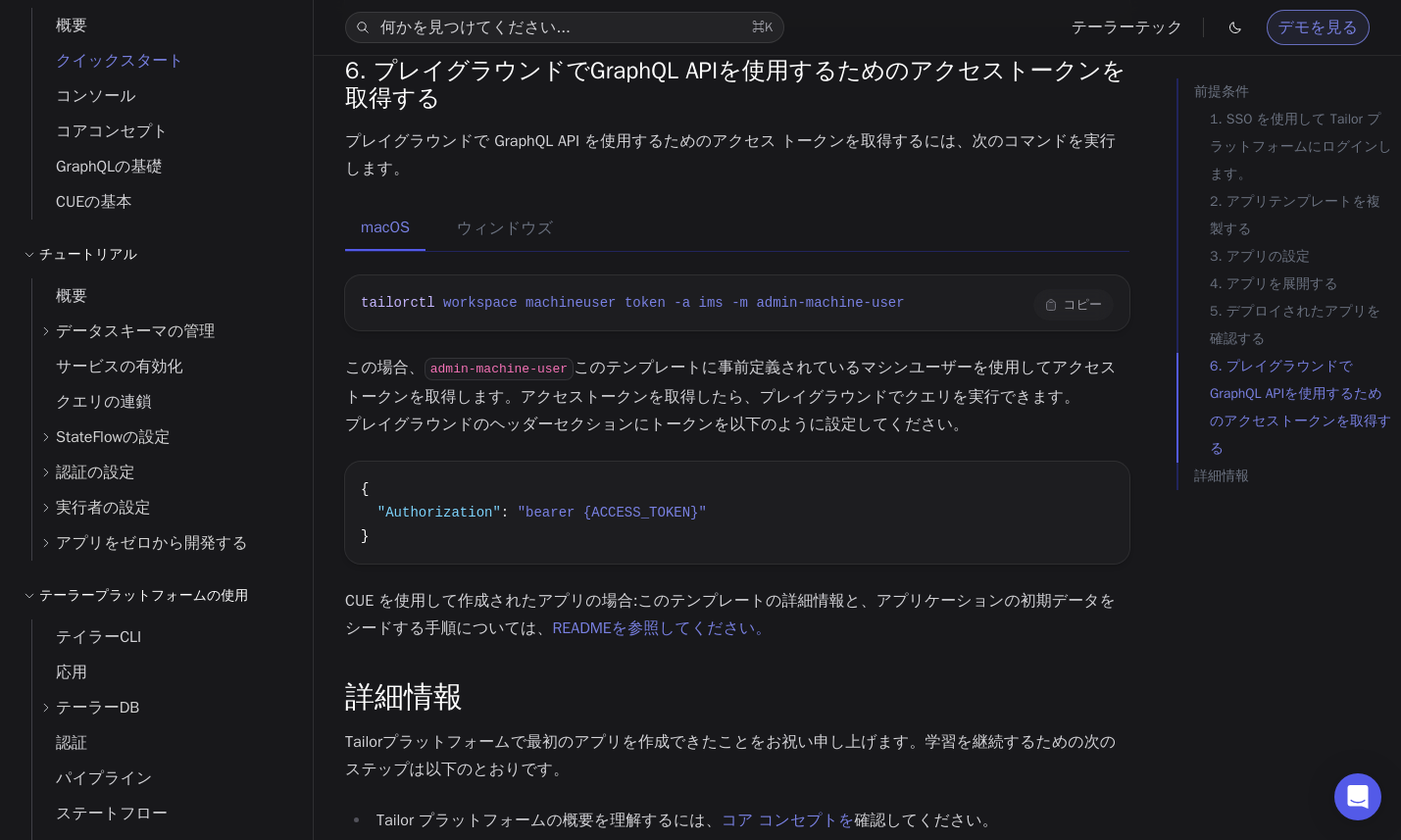click on "workspace" at bounding box center (480, 303) 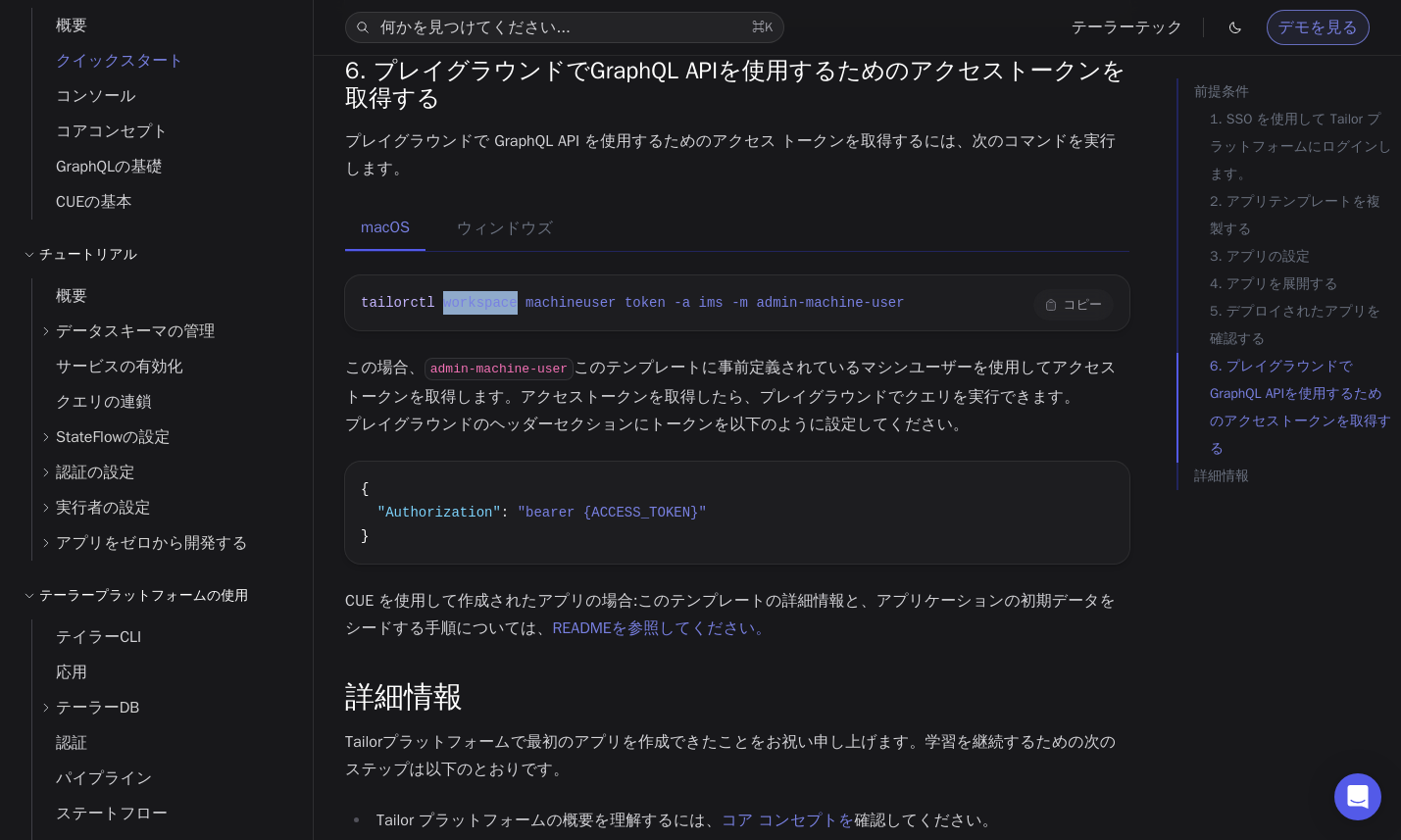 click on "workspace" at bounding box center (480, 303) 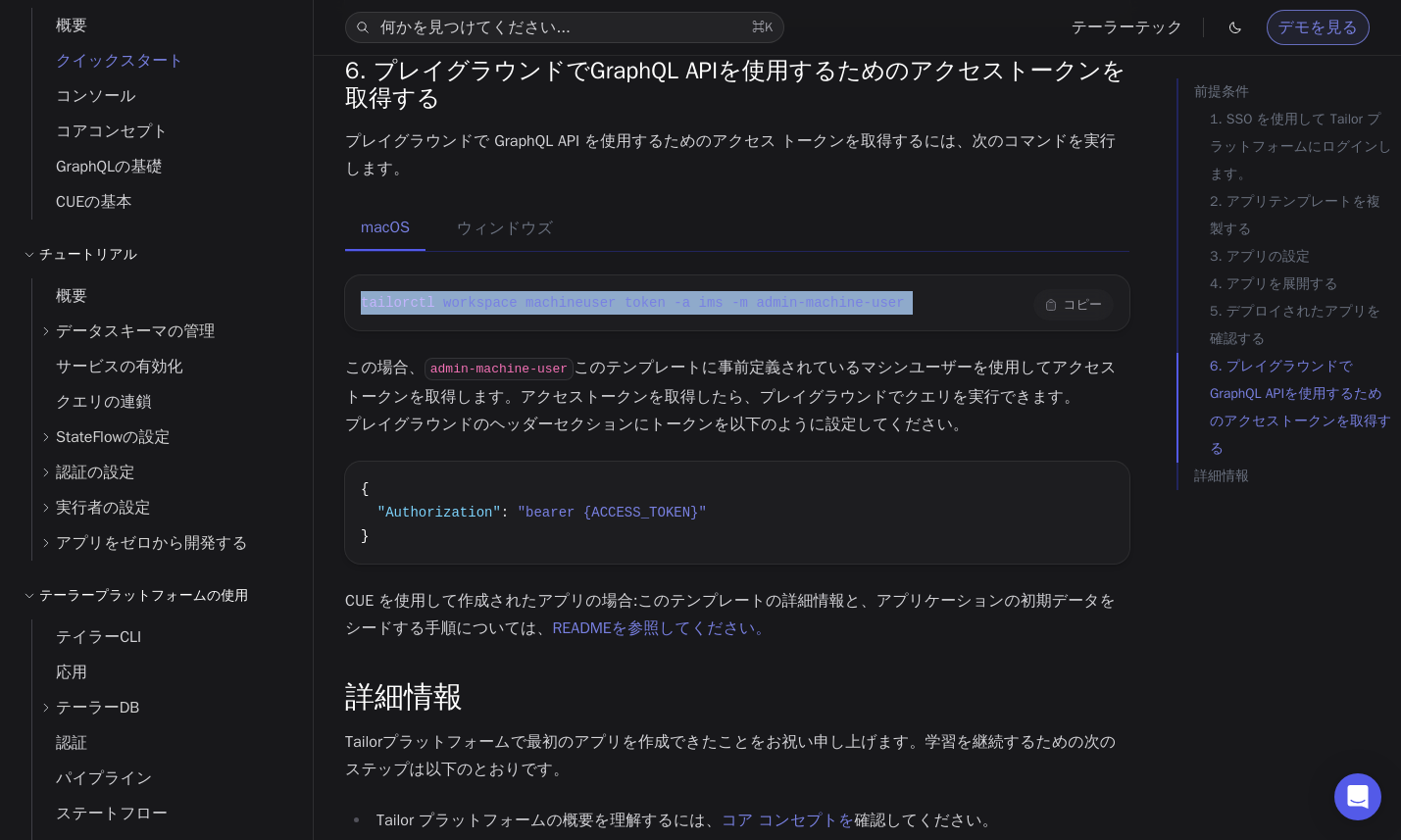 click on "workspace" at bounding box center [480, 303] 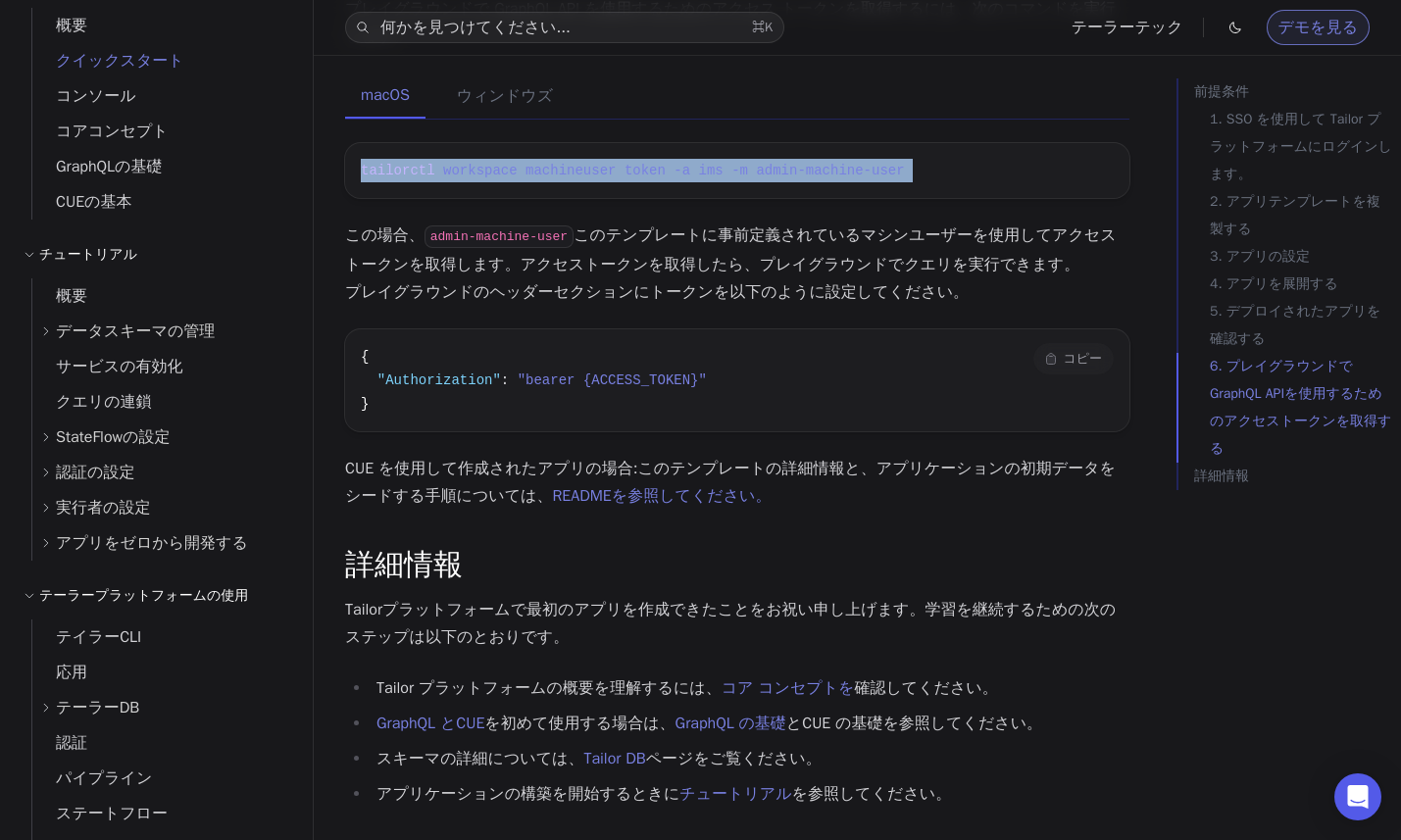 scroll, scrollTop: 3434, scrollLeft: 0, axis: vertical 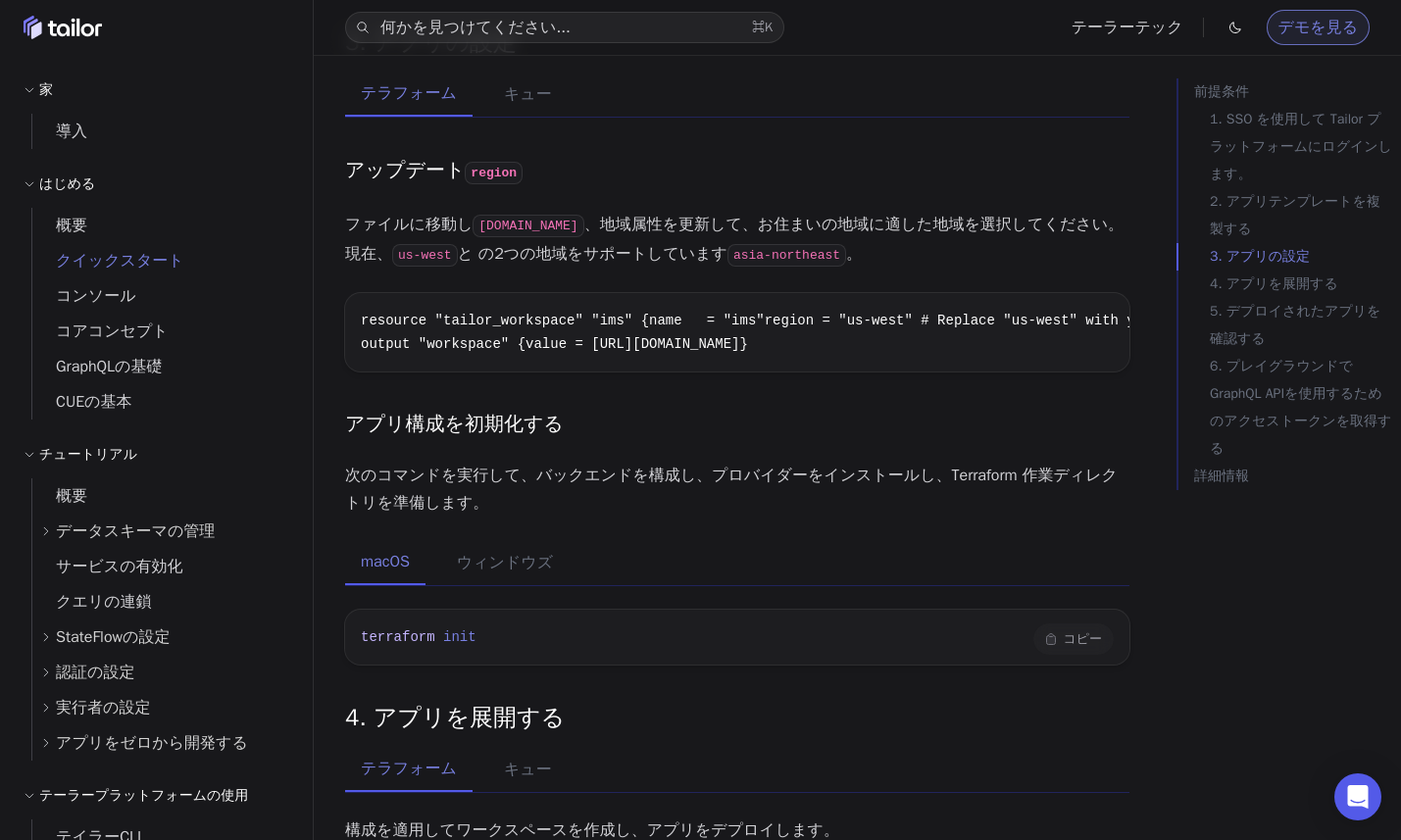 click on "terraform   init" at bounding box center [419, 637] 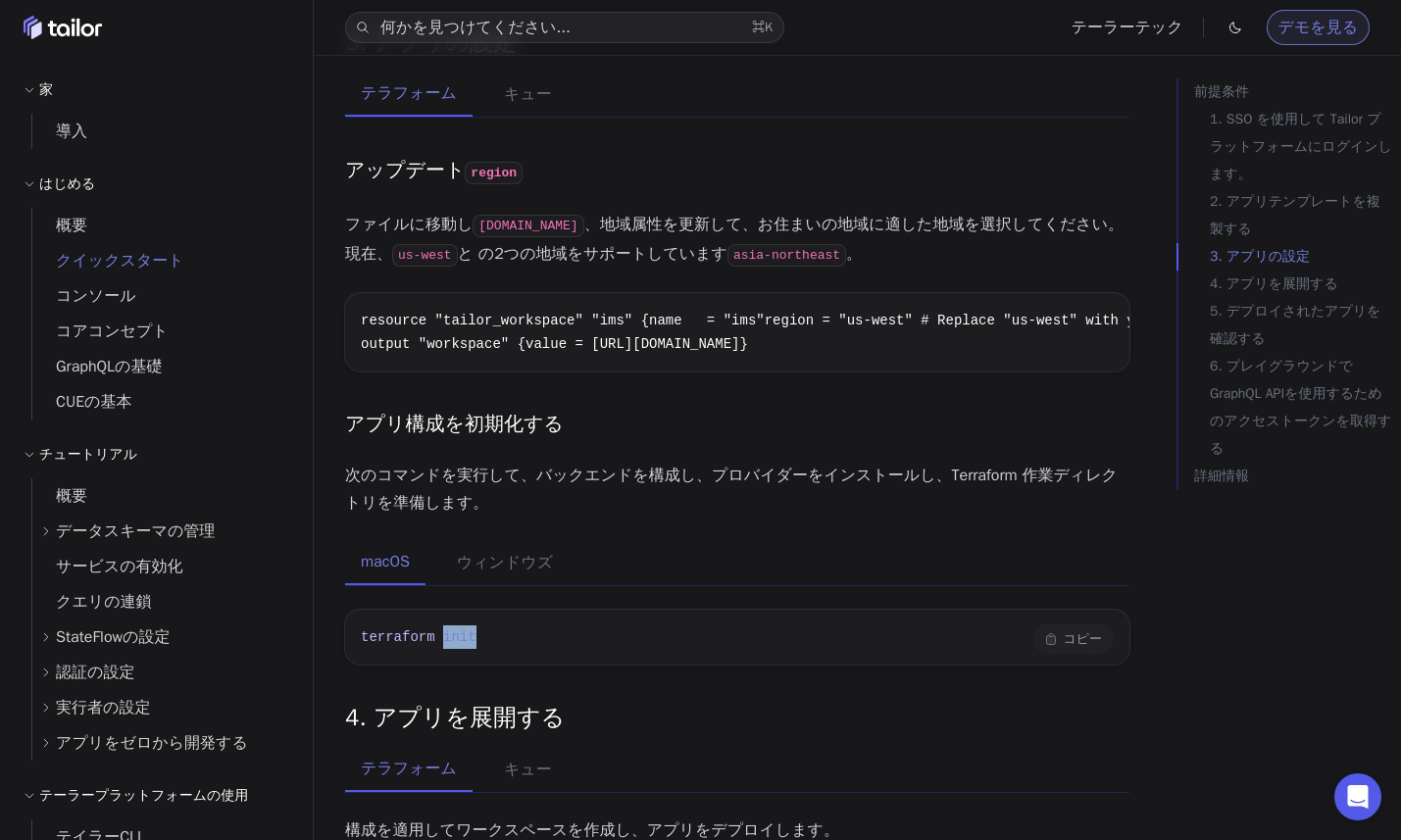 click at bounding box center [439, 637] 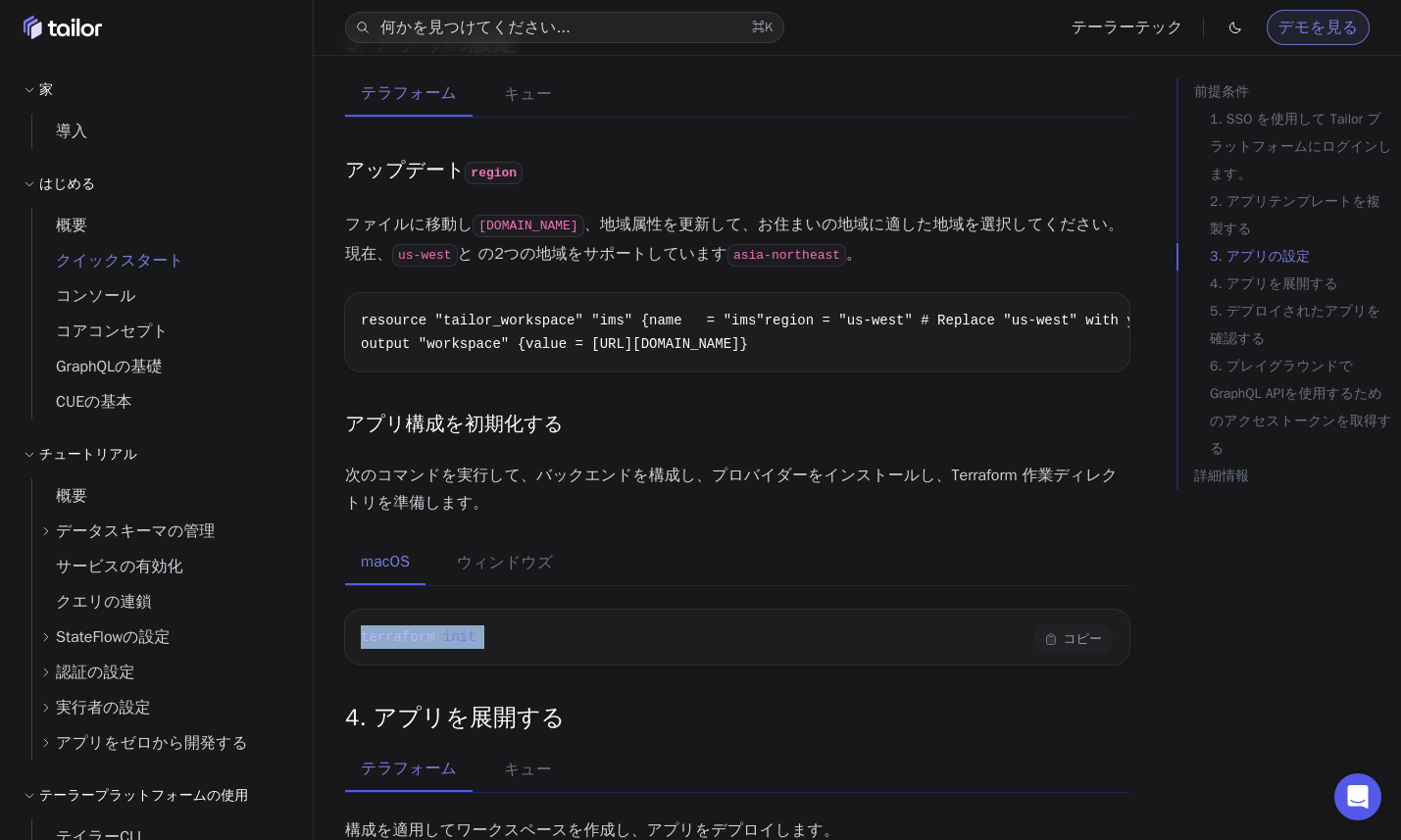 click at bounding box center [439, 637] 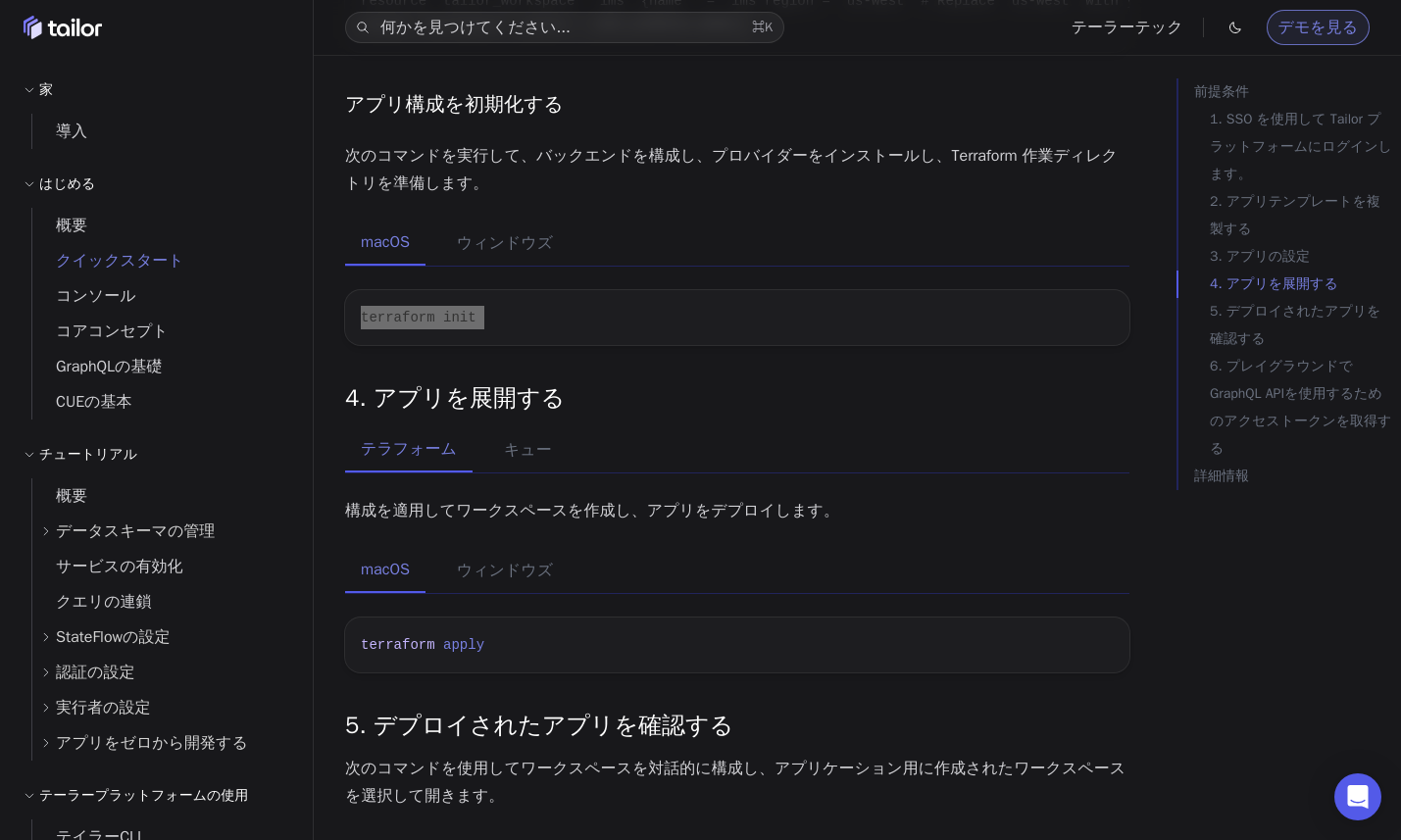 scroll, scrollTop: 2159, scrollLeft: 0, axis: vertical 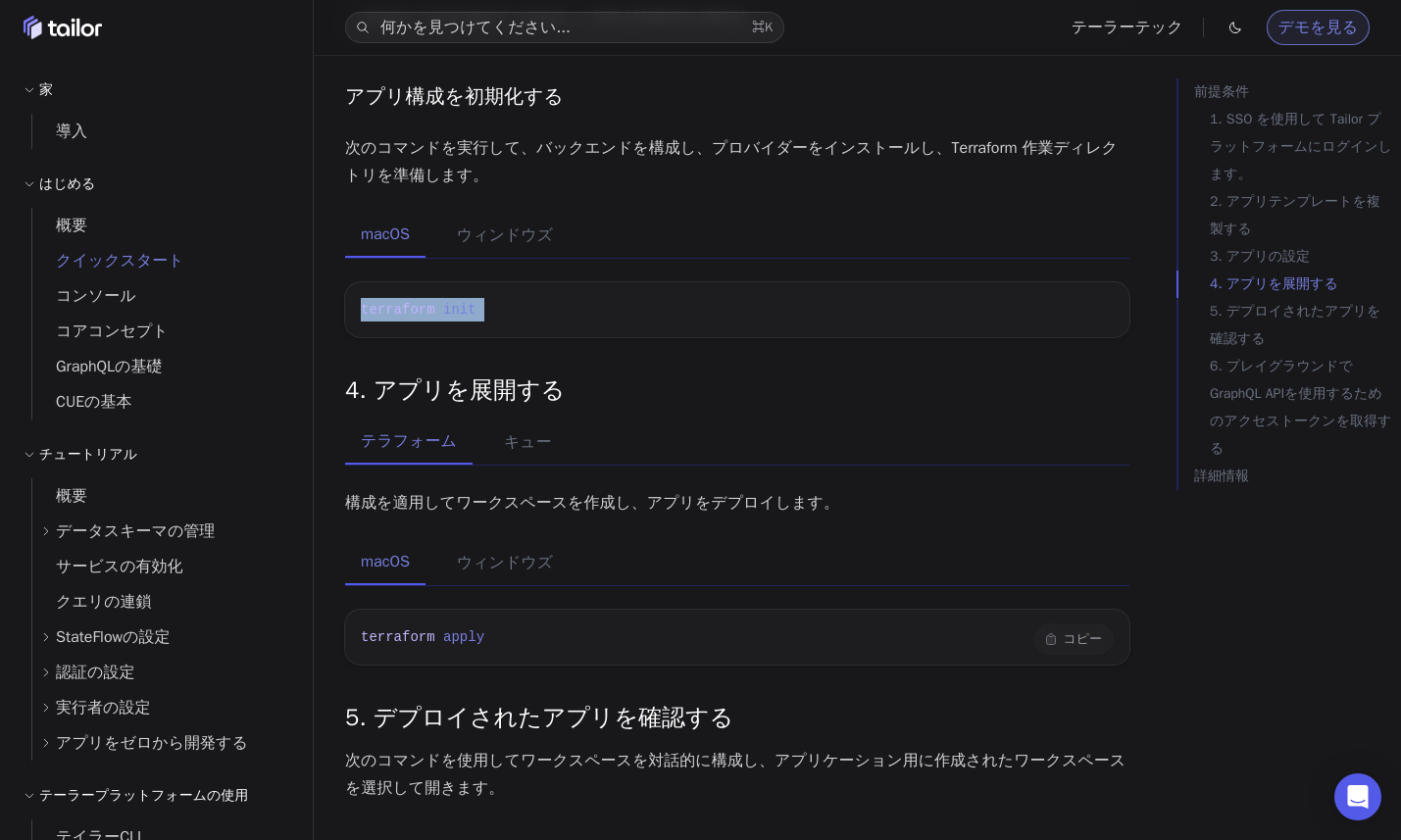 click on "terraform   apply" at bounding box center (737, 637) 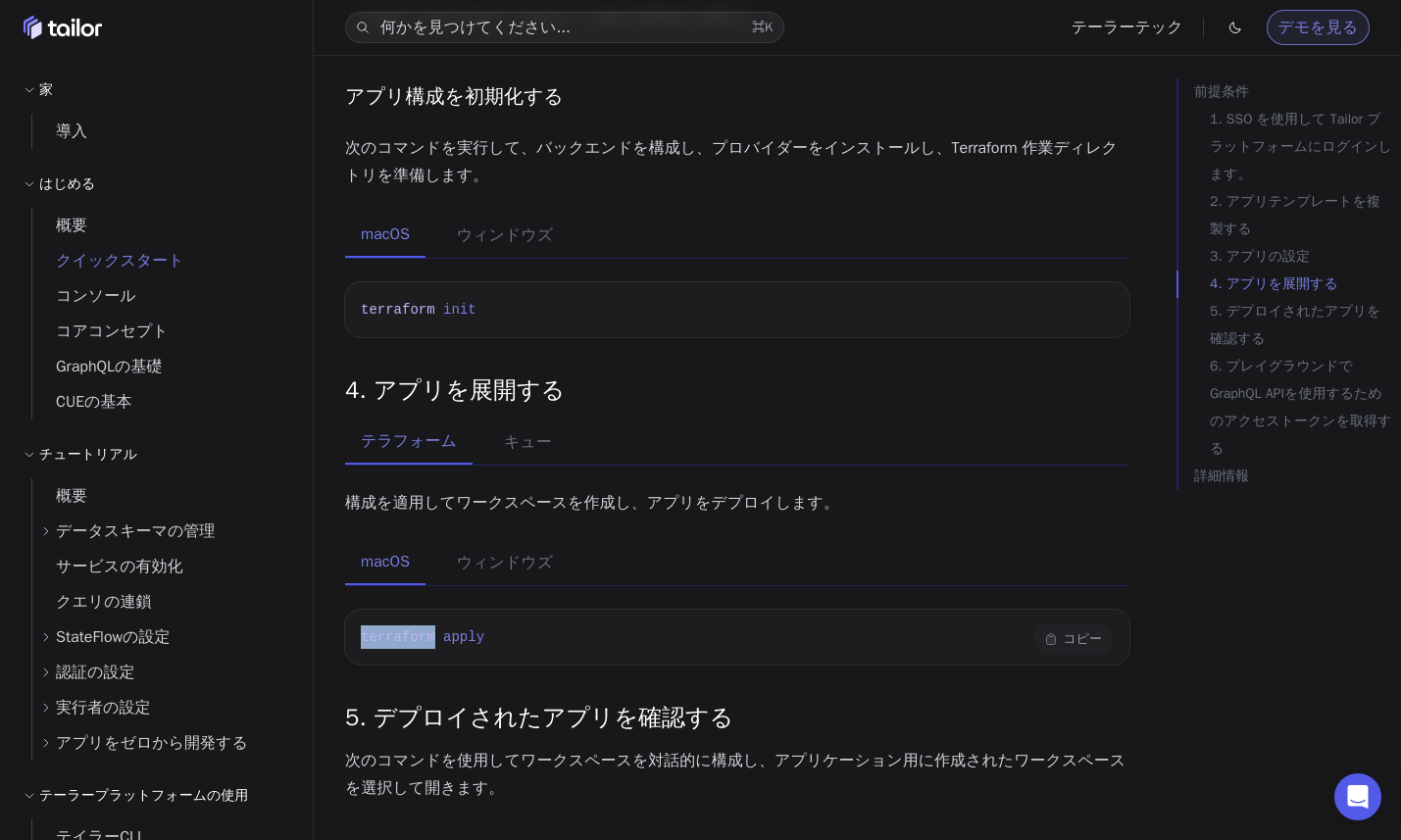 click on "terraform   apply" at bounding box center [737, 637] 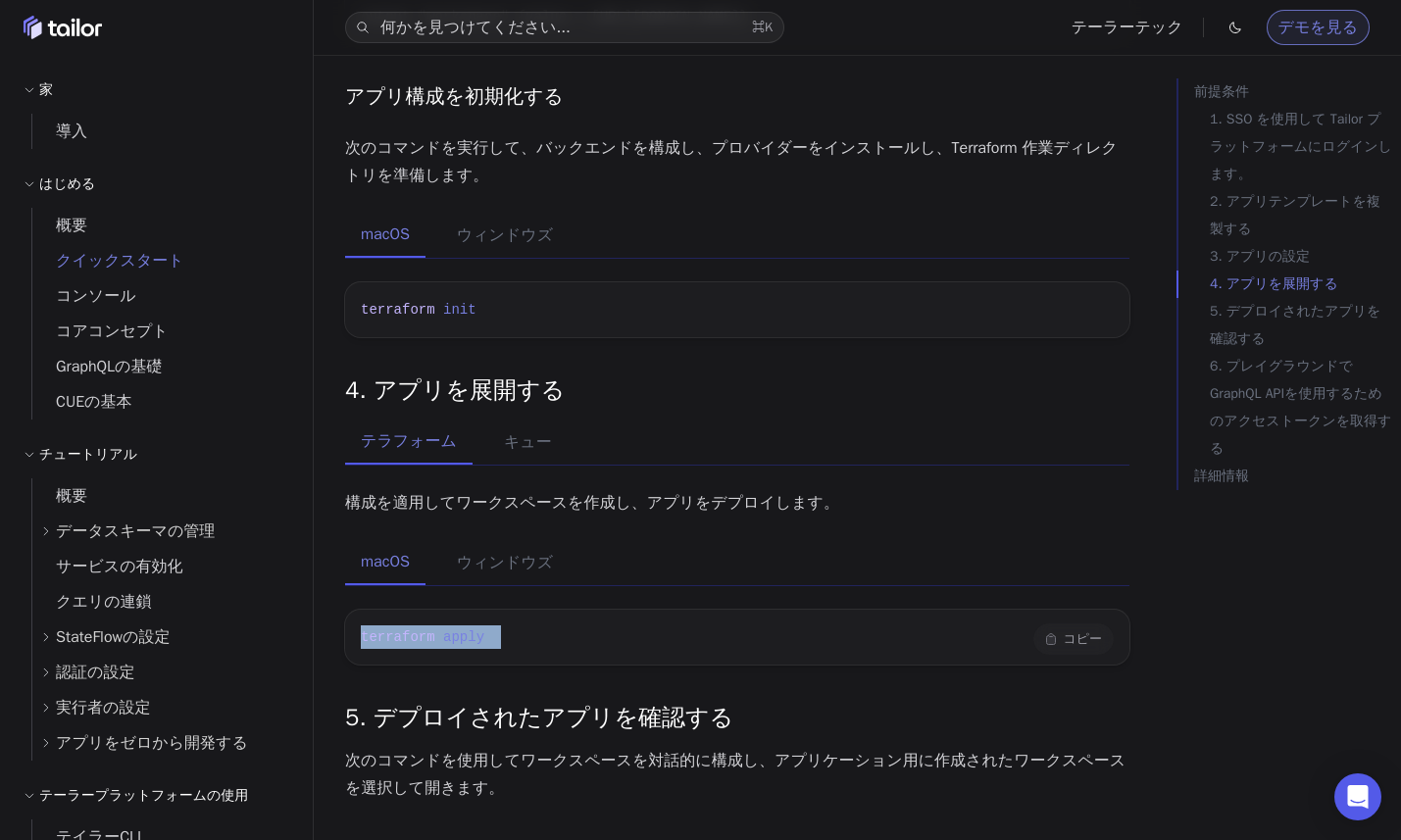 click on "terraform   apply" at bounding box center (737, 637) 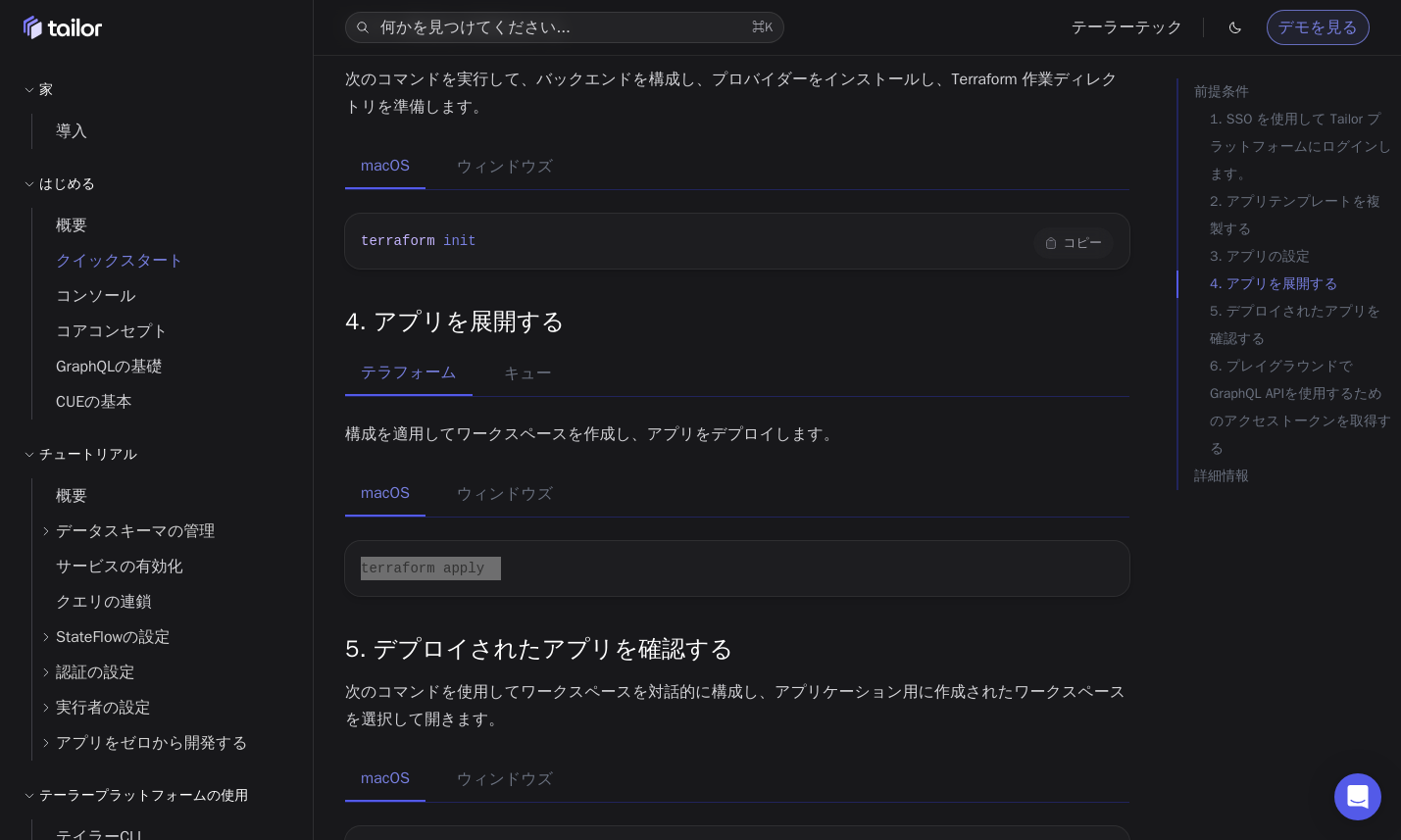 scroll, scrollTop: 2596, scrollLeft: 0, axis: vertical 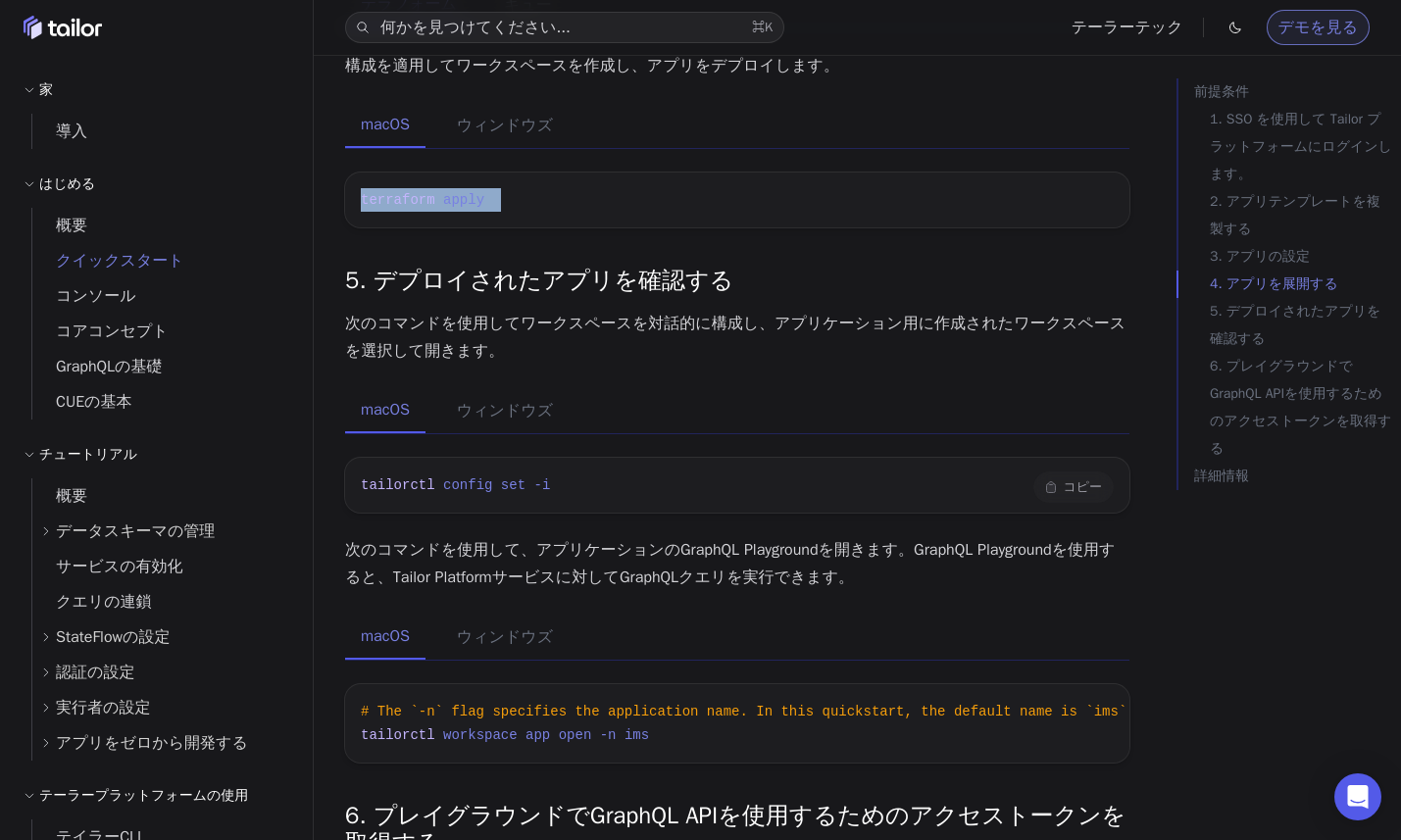 click on "set" at bounding box center [513, 485] 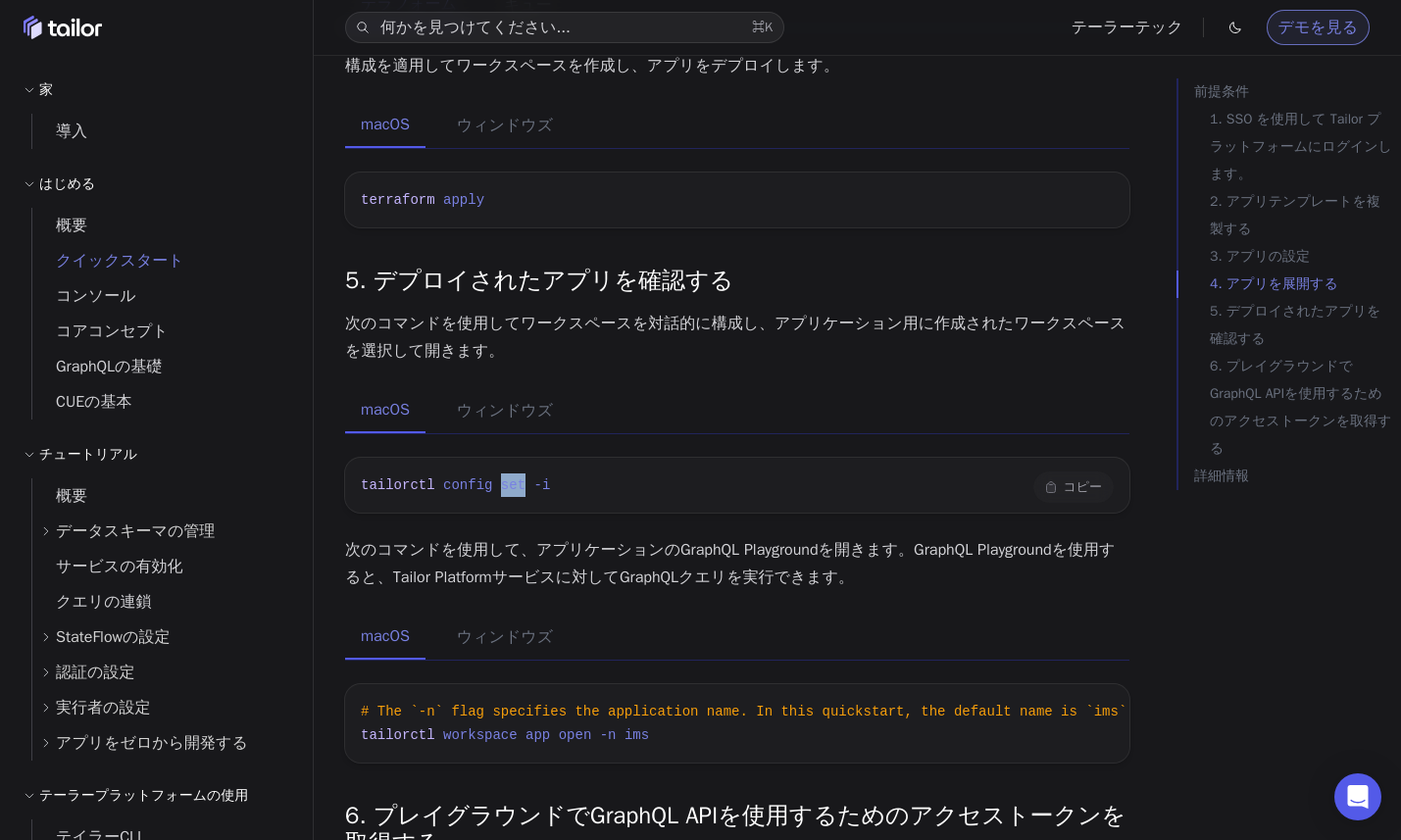 click on "set" at bounding box center (513, 485) 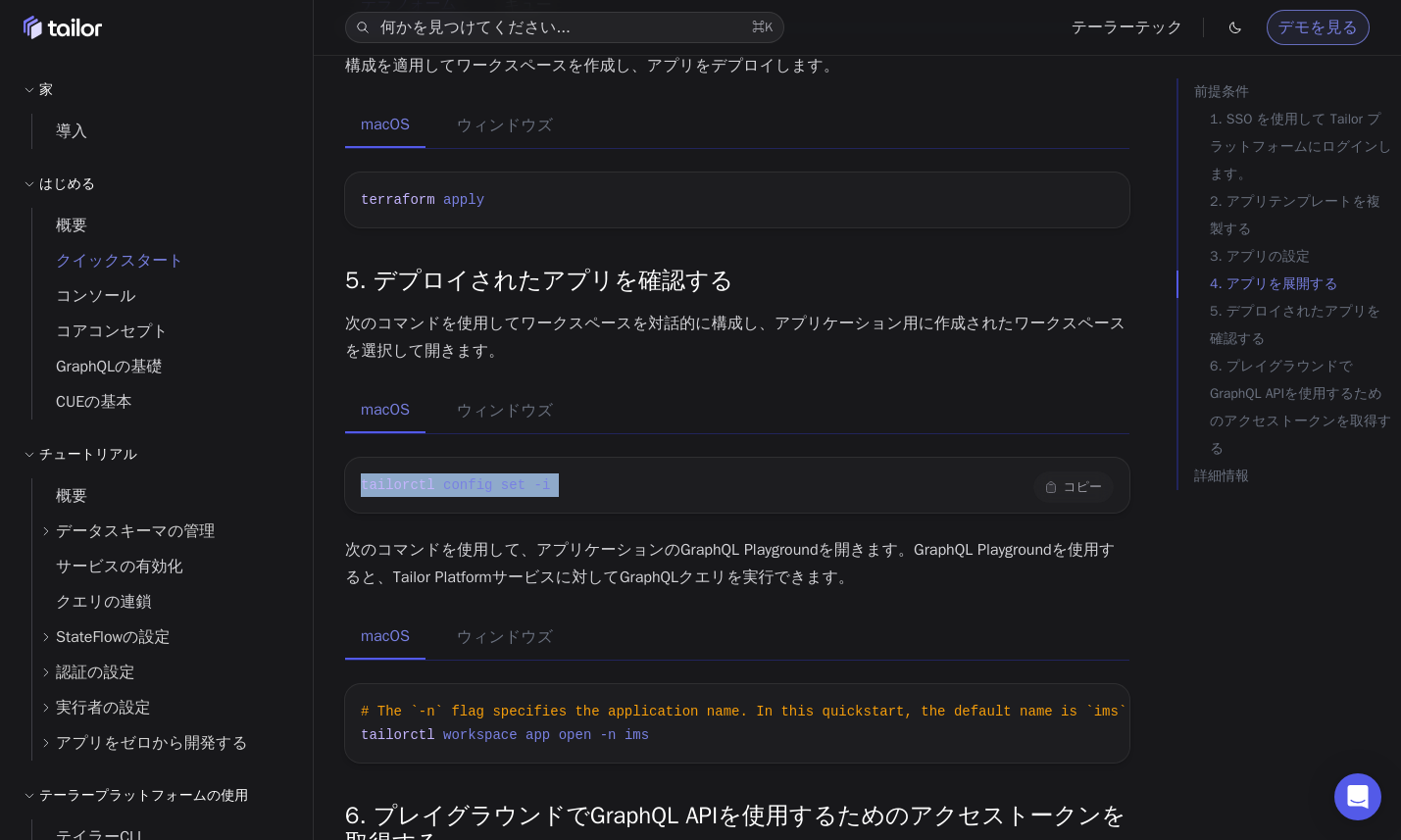 click on "set" at bounding box center (513, 485) 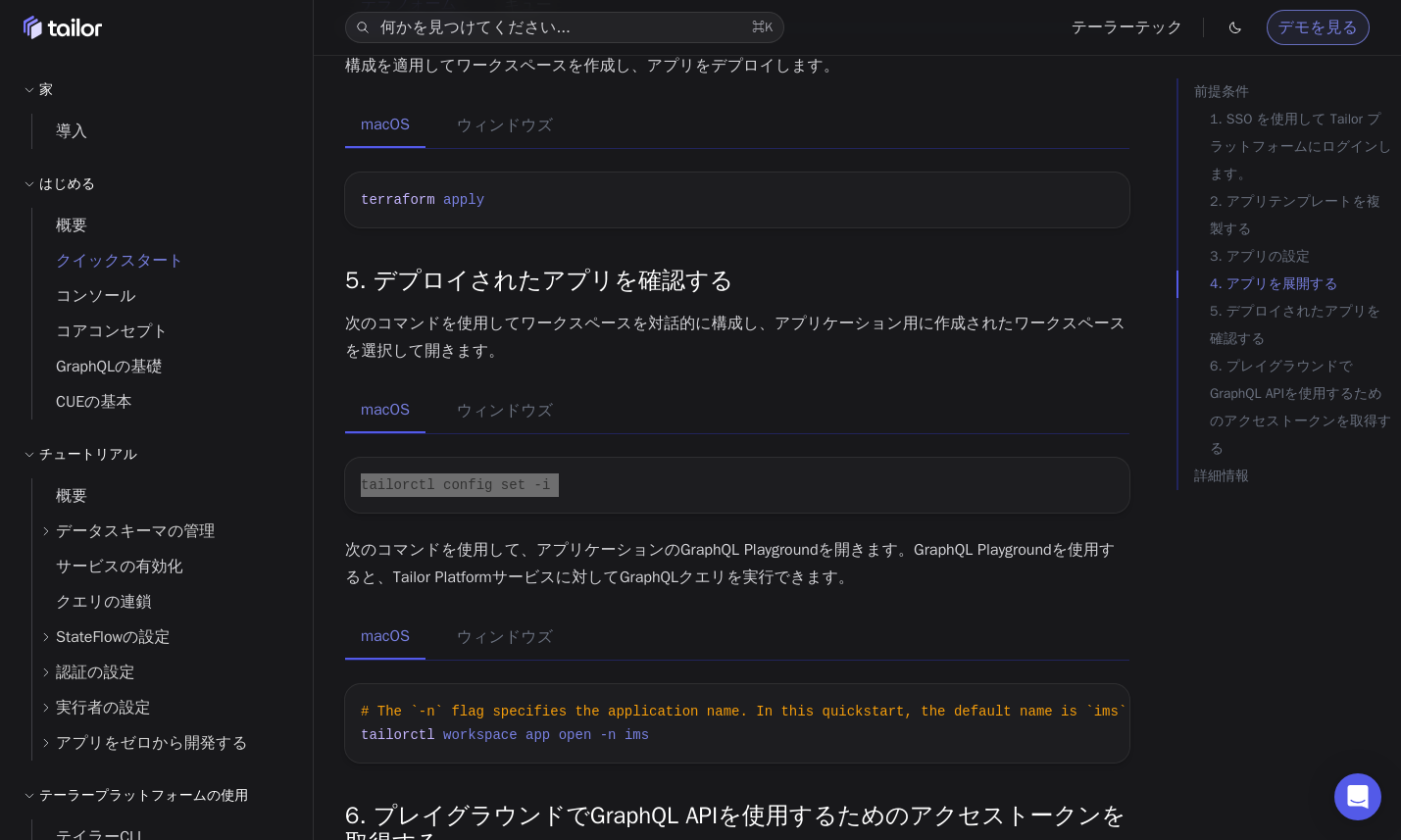 scroll, scrollTop: 2802, scrollLeft: 0, axis: vertical 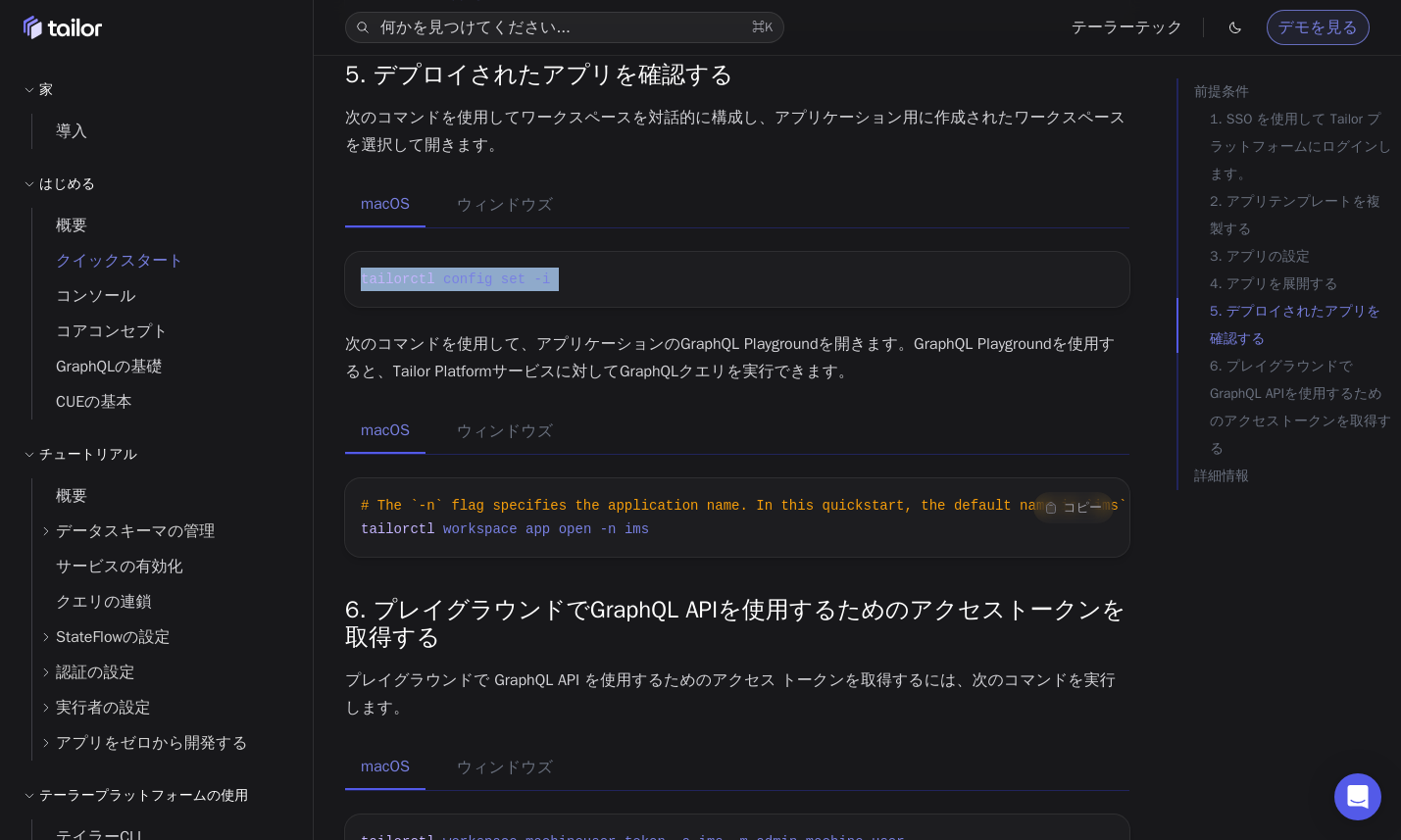 click at bounding box center [439, 529] 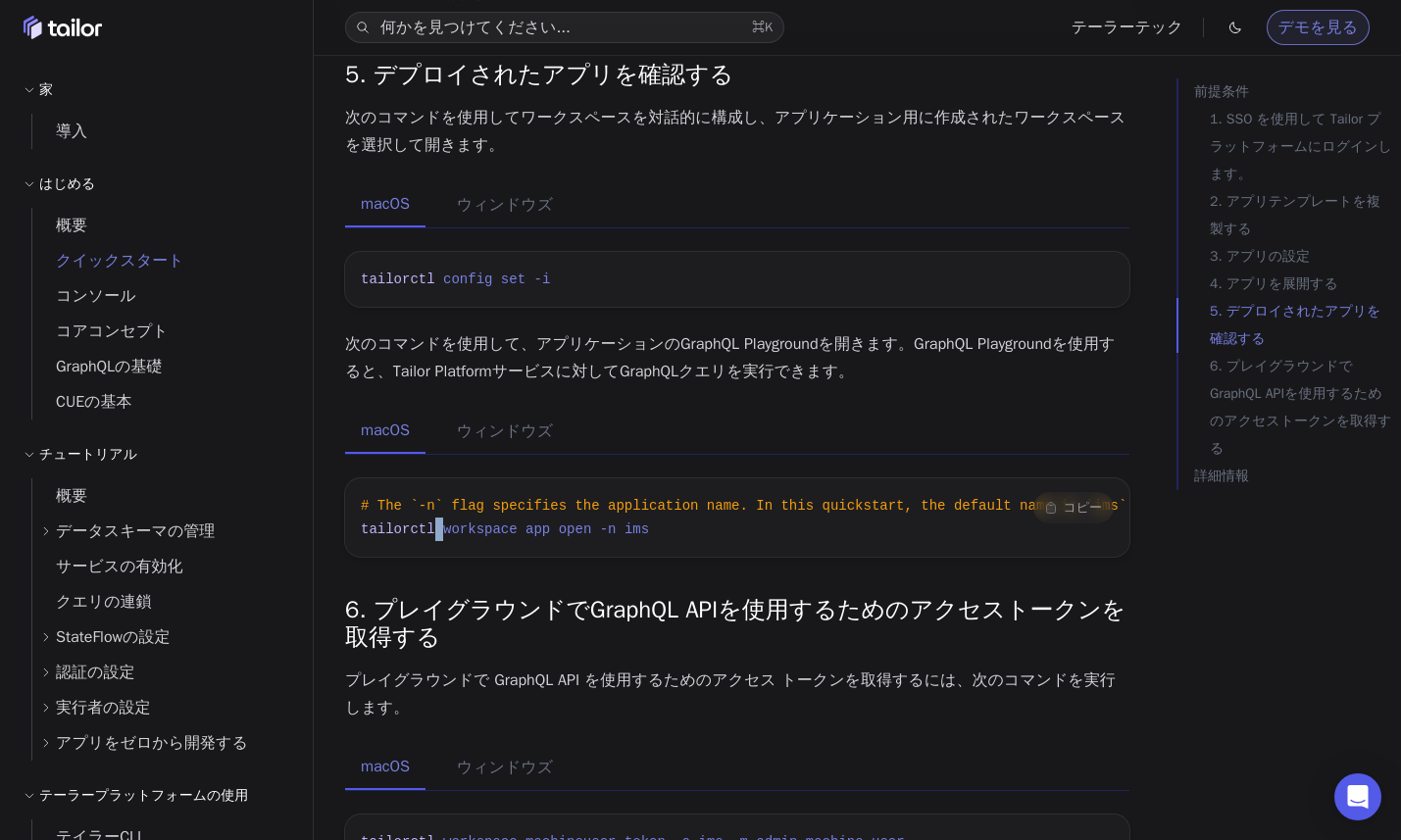 click at bounding box center (439, 529) 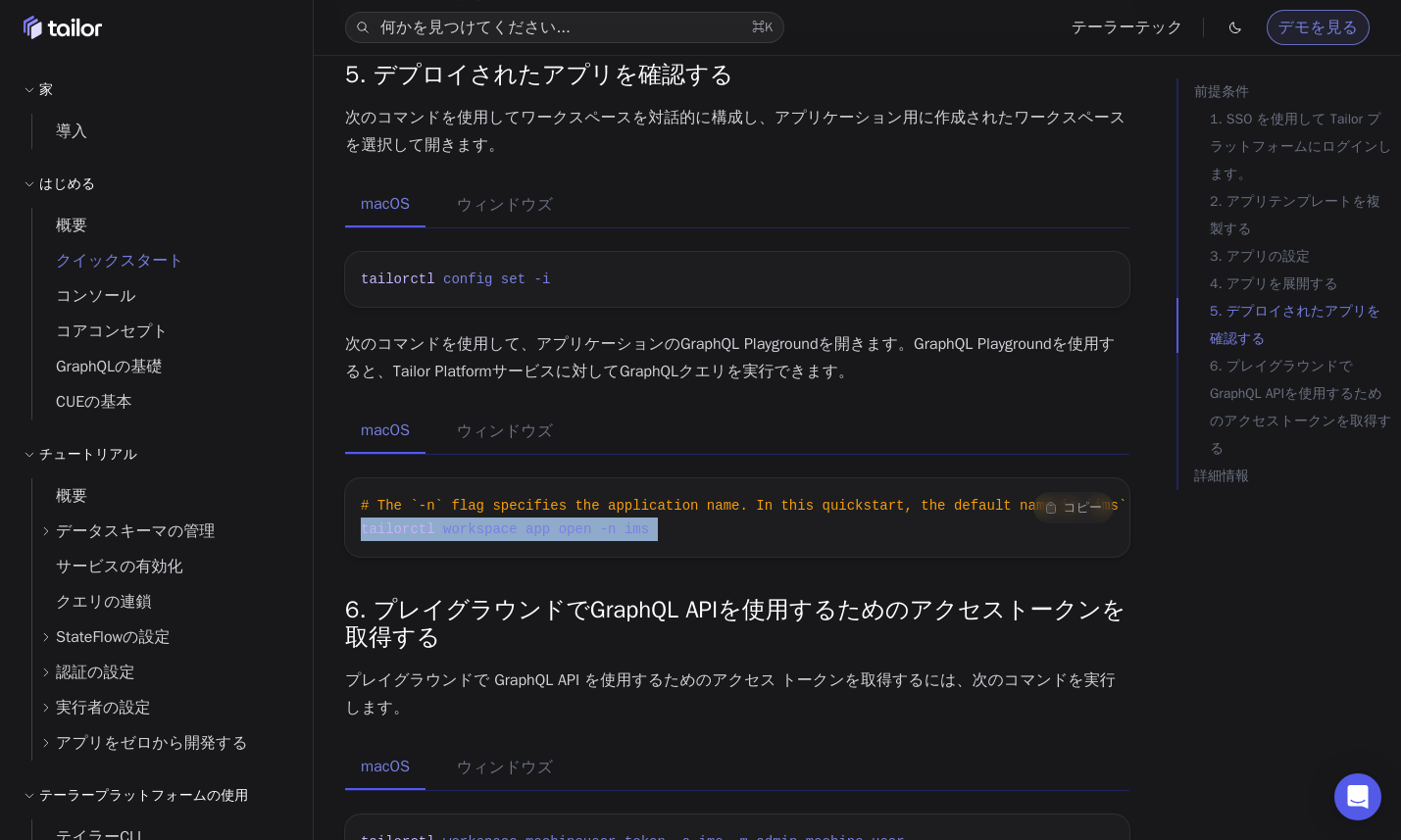 click at bounding box center [439, 529] 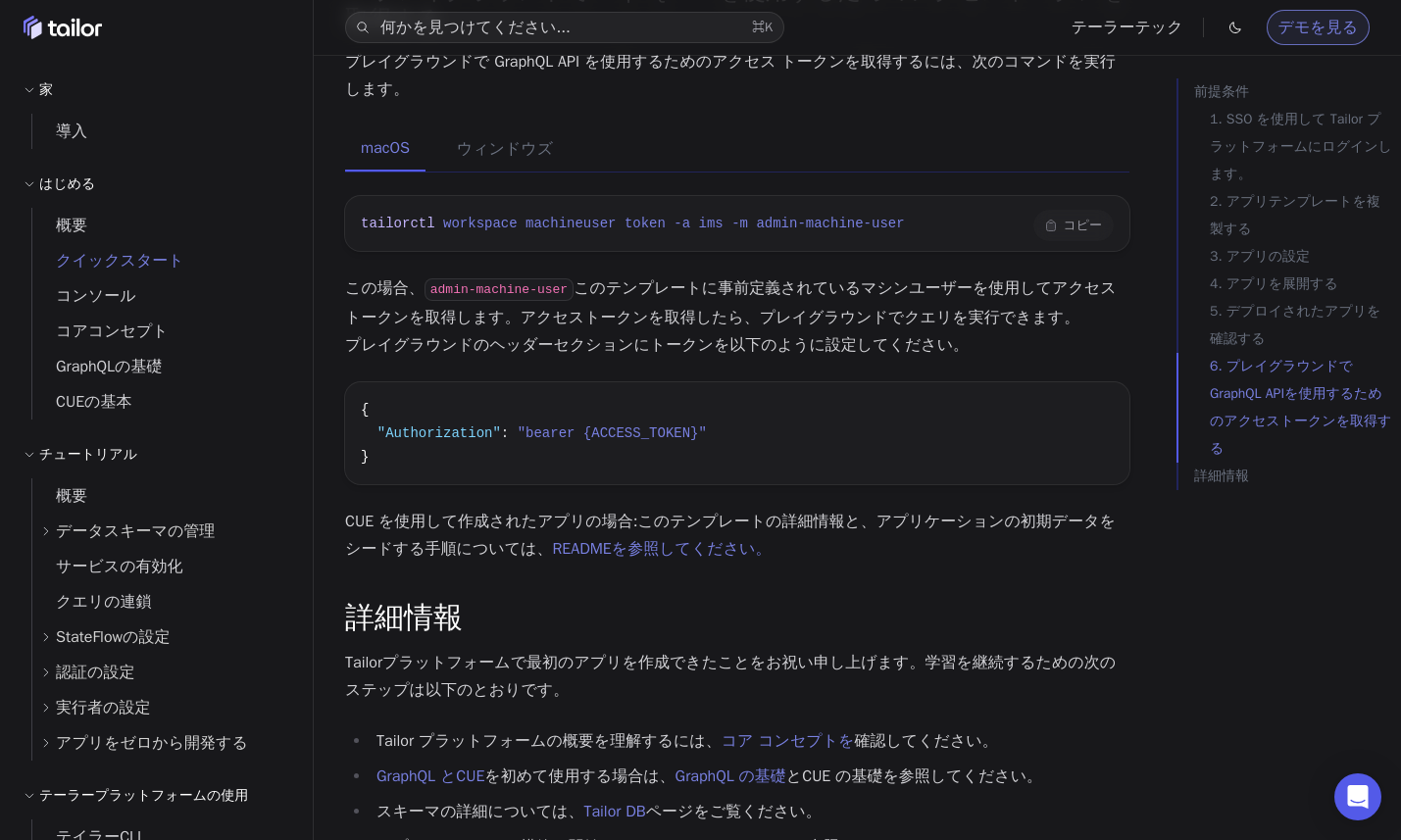 scroll, scrollTop: 3463, scrollLeft: 0, axis: vertical 